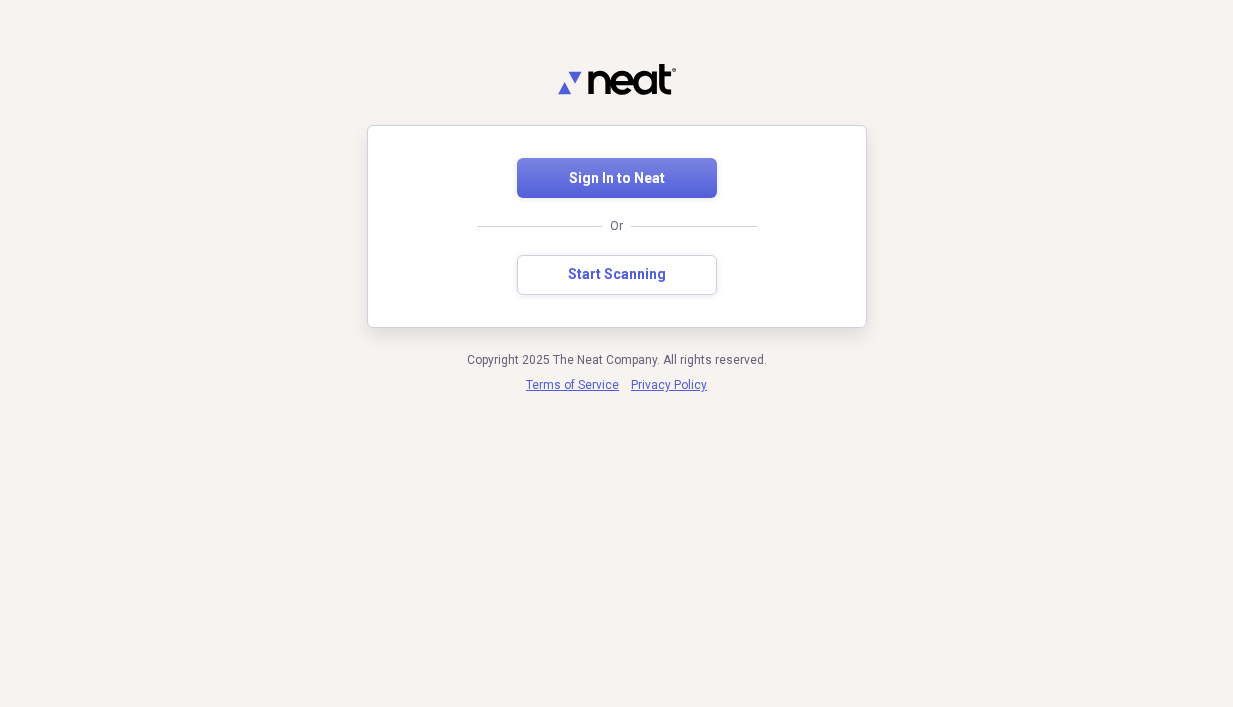 scroll, scrollTop: 0, scrollLeft: 0, axis: both 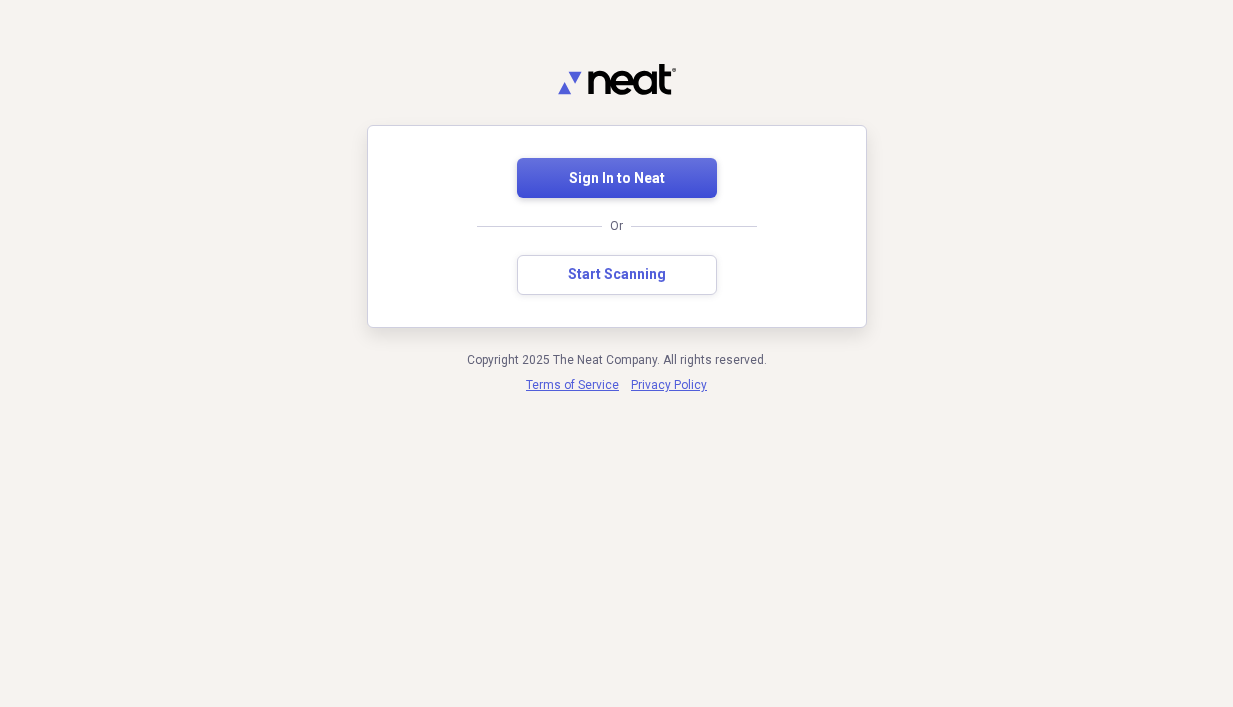 click on "Sign In to Neat" at bounding box center [617, 178] 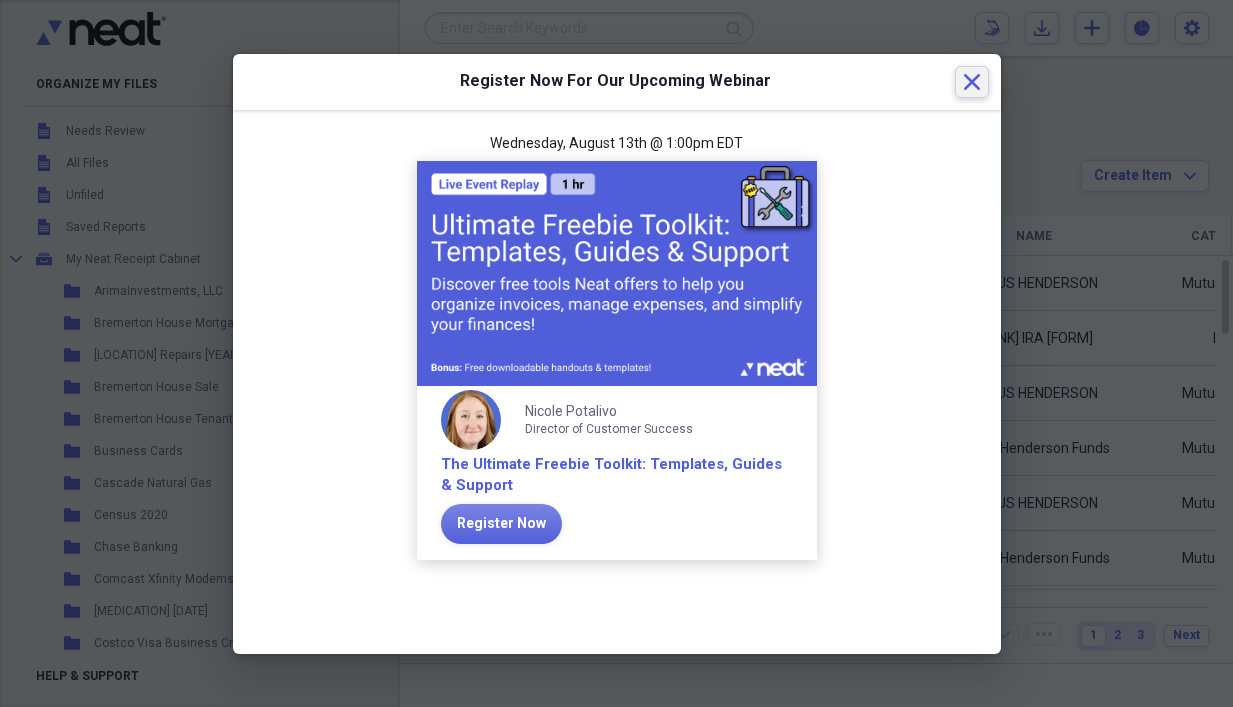 click on "Close" at bounding box center (972, 82) 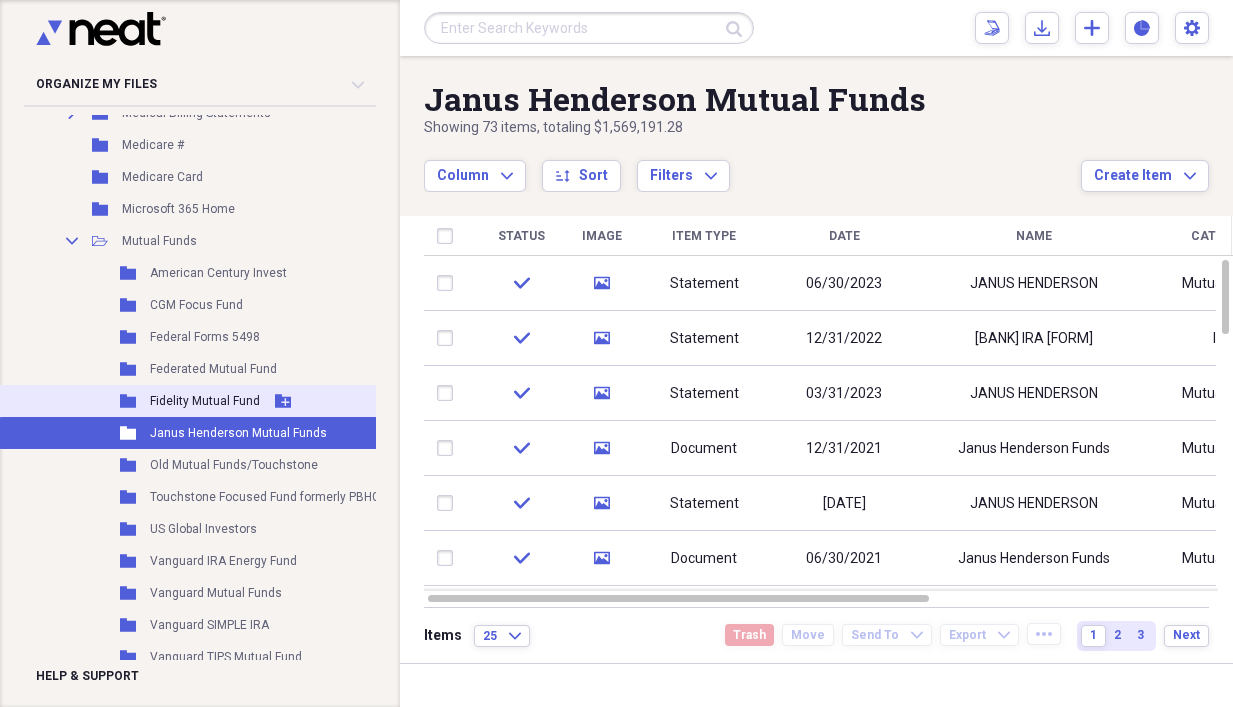 scroll, scrollTop: 2800, scrollLeft: 0, axis: vertical 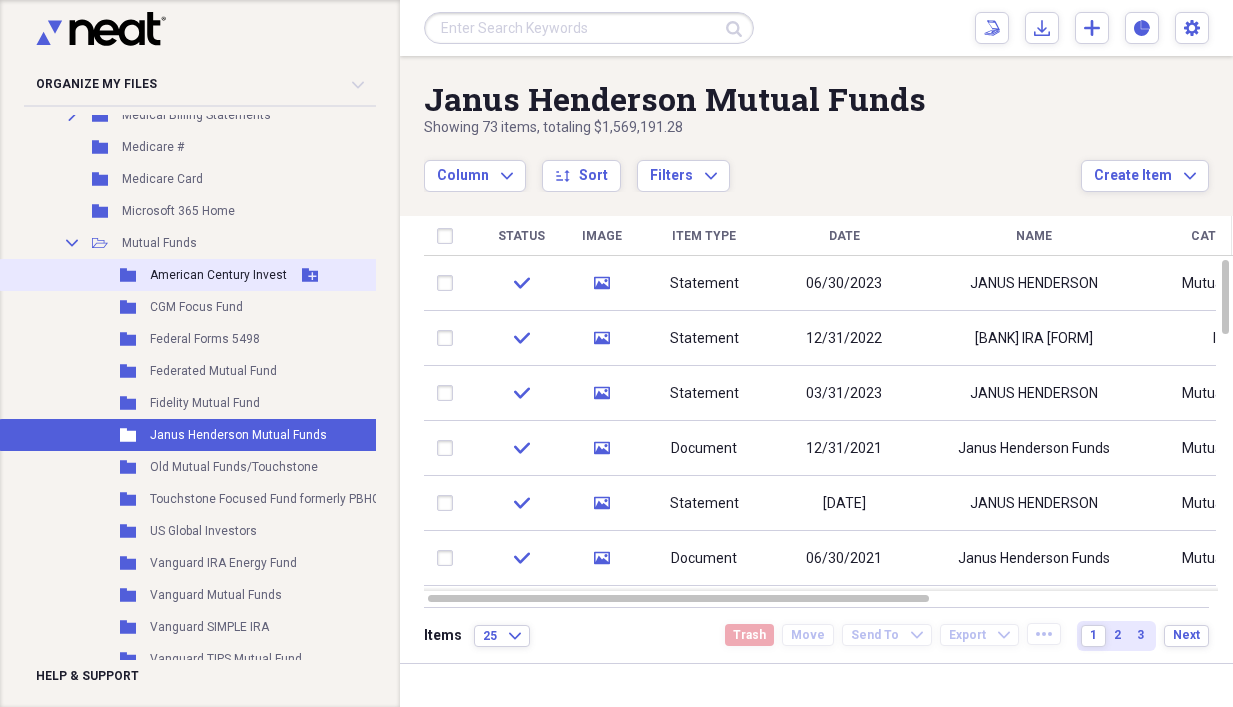 click on "American Century Invest" at bounding box center [218, 275] 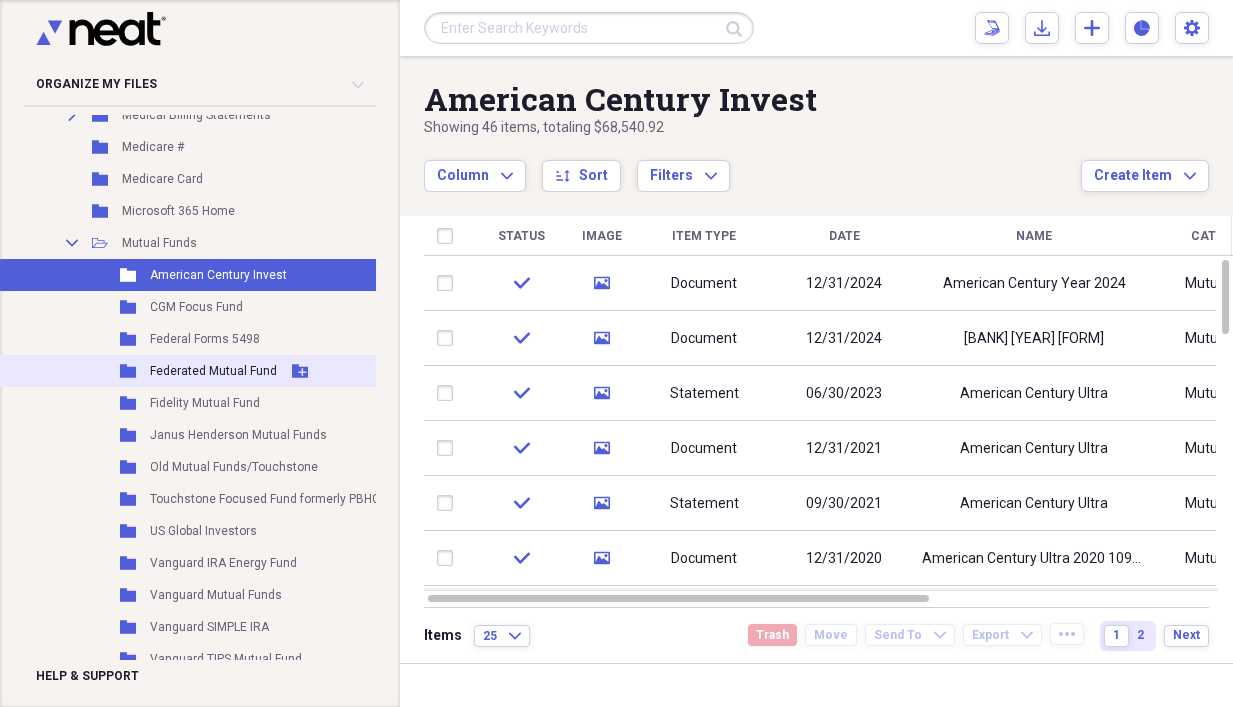 click on "Federated Mutual Fund" at bounding box center [213, 371] 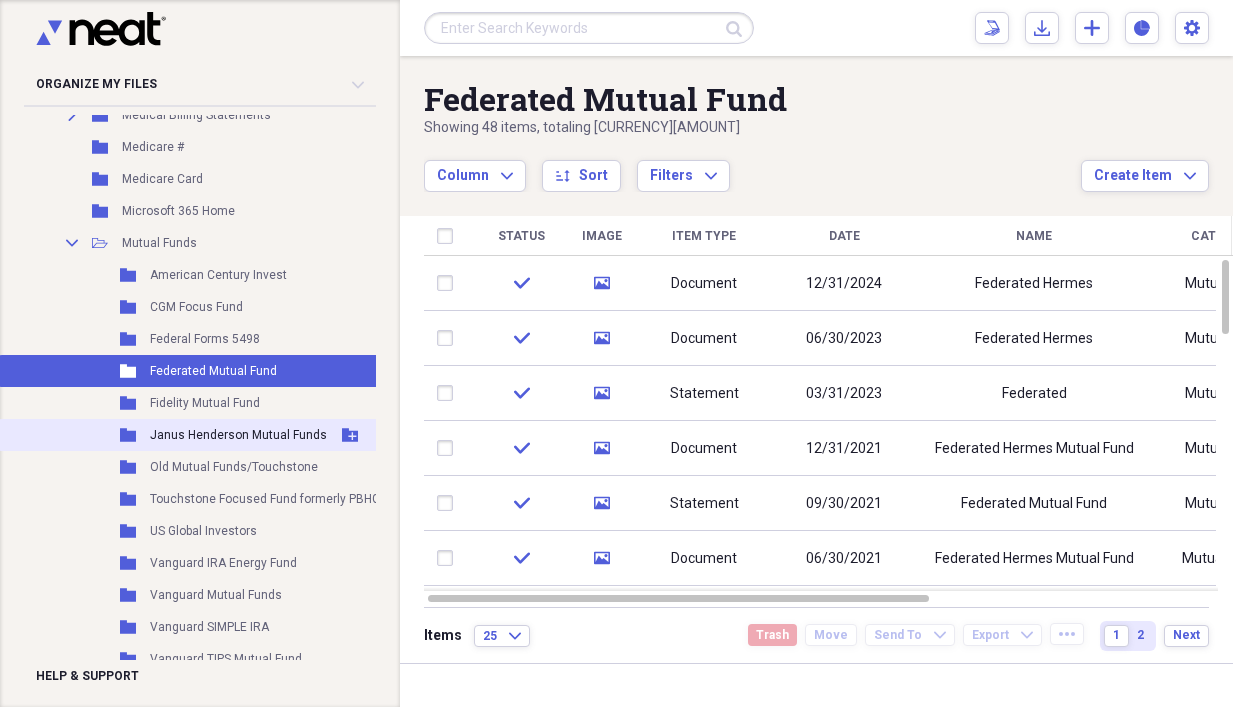 click on "Janus Henderson Mutual Funds" at bounding box center [238, 435] 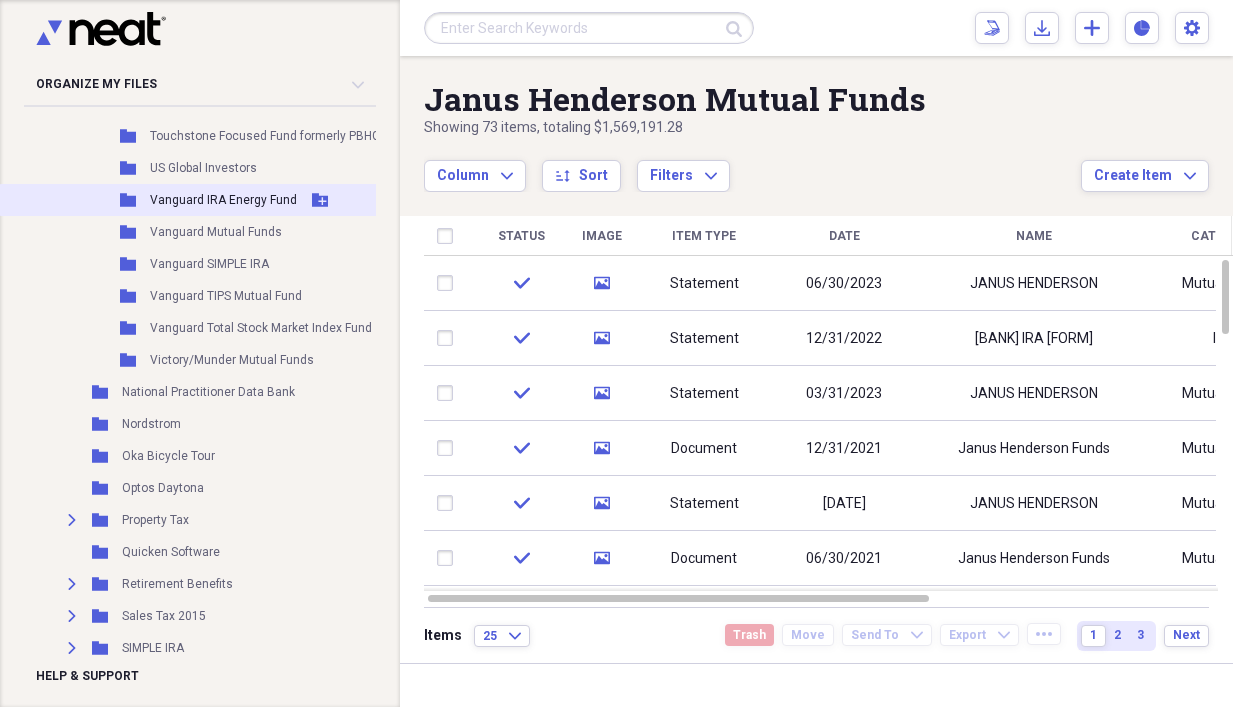 scroll, scrollTop: 3100, scrollLeft: 0, axis: vertical 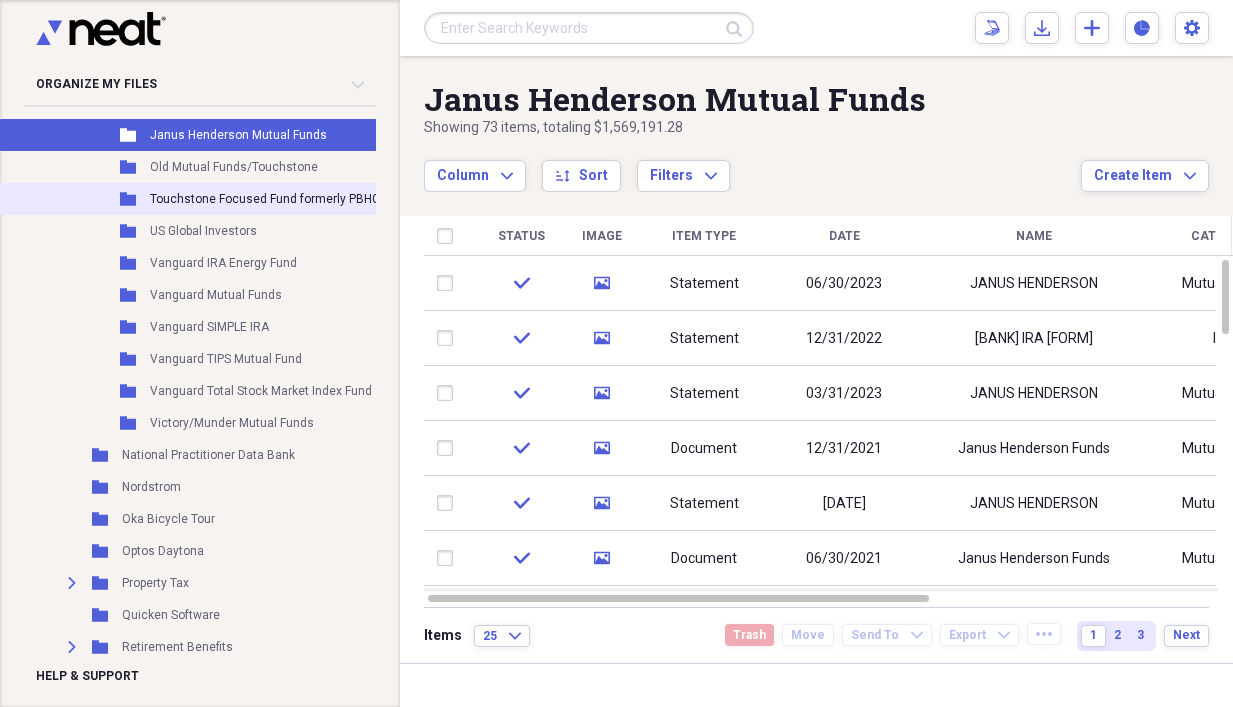 click on "Folder Touchstone Focused Fund formerly PBHG Mutual Fund Add Folder" at bounding box center (256, 199) 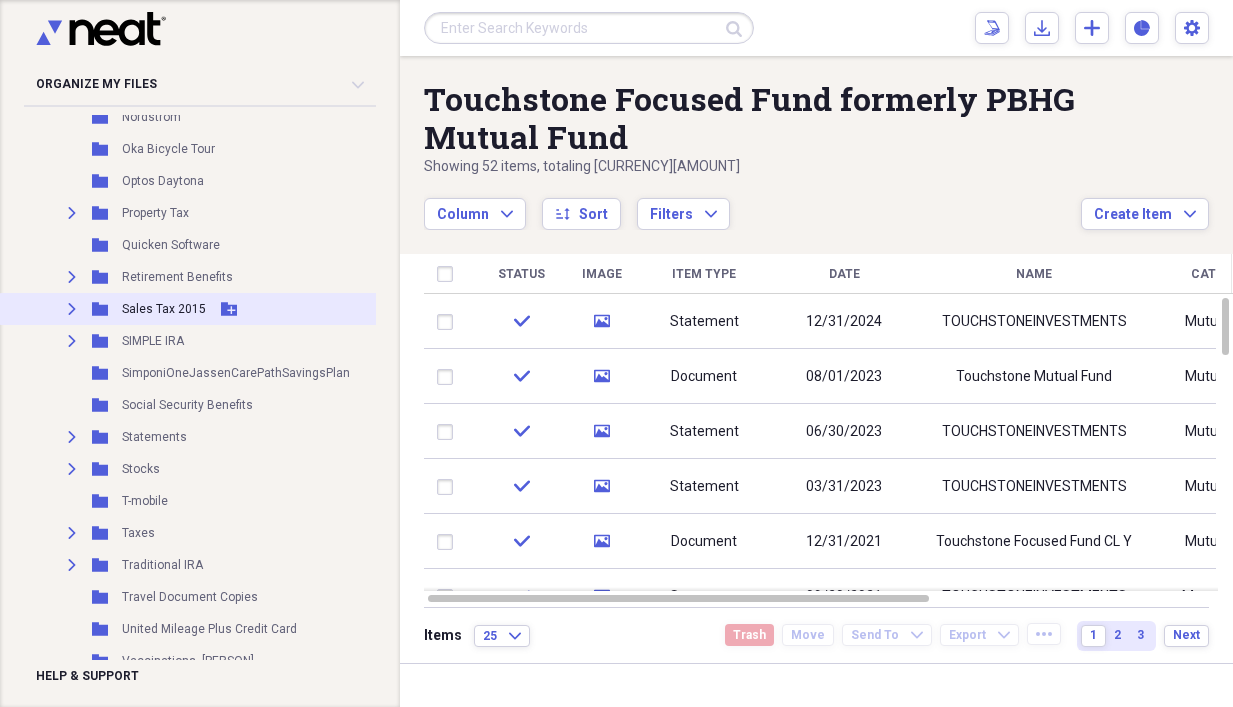 scroll, scrollTop: 3500, scrollLeft: 0, axis: vertical 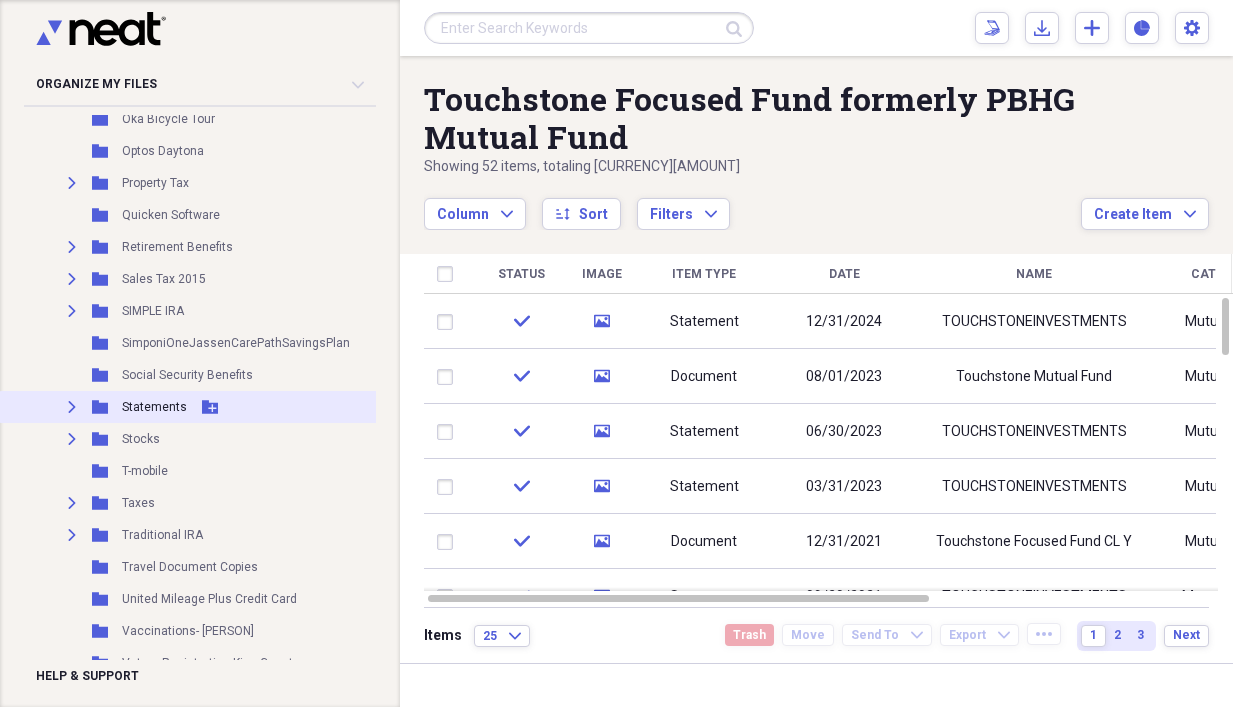 click on "Expand" at bounding box center [72, 407] 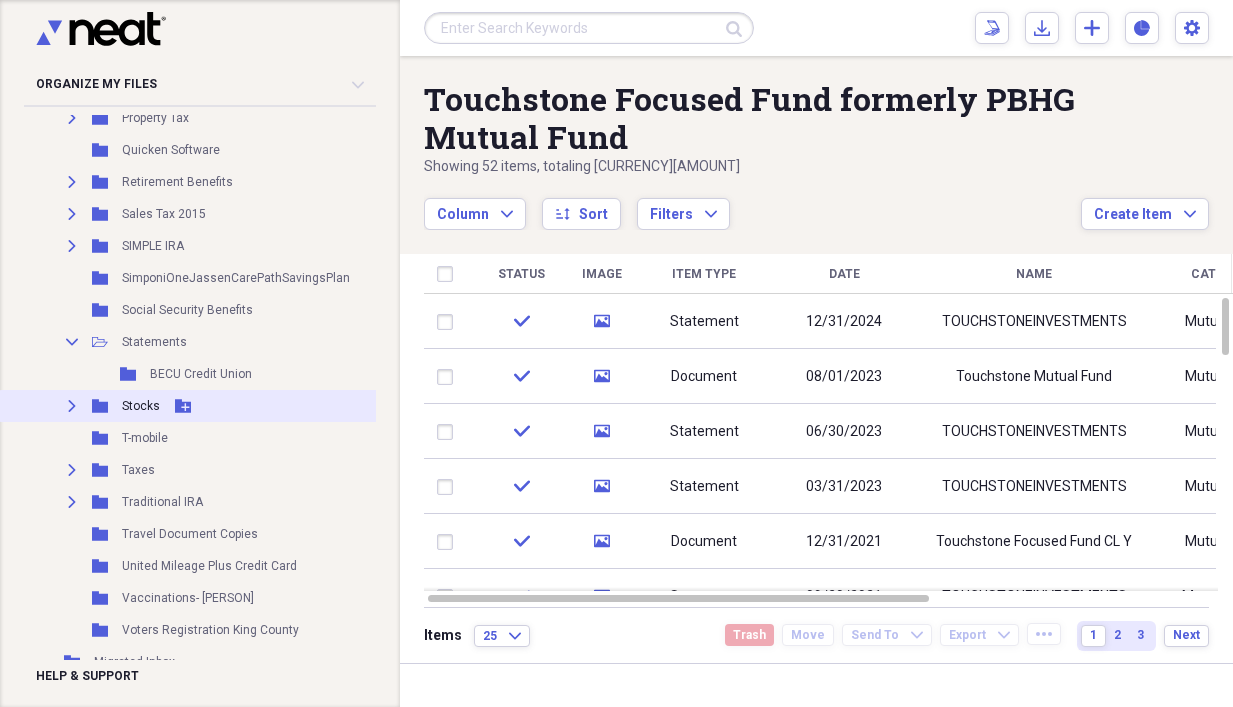 scroll, scrollTop: 3600, scrollLeft: 0, axis: vertical 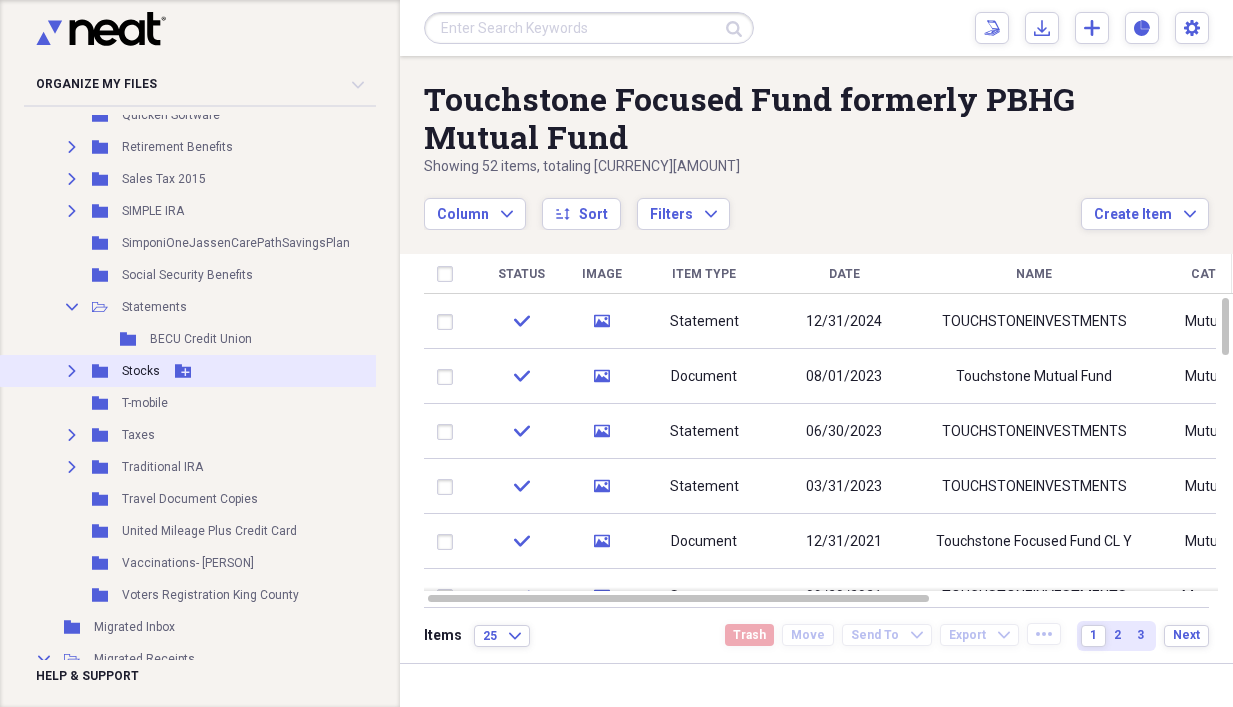 click on "Expand" at bounding box center (72, 371) 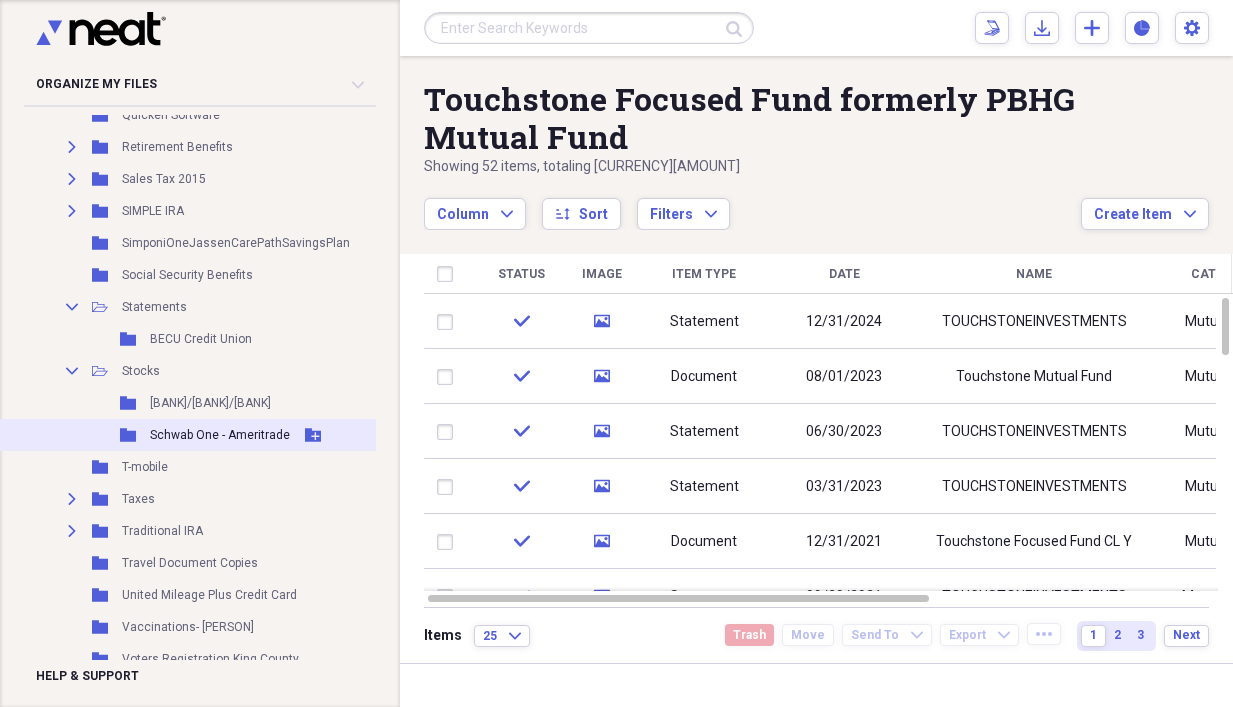 click on "Folder Schwab One - Ameritrade Add Folder" at bounding box center (256, 435) 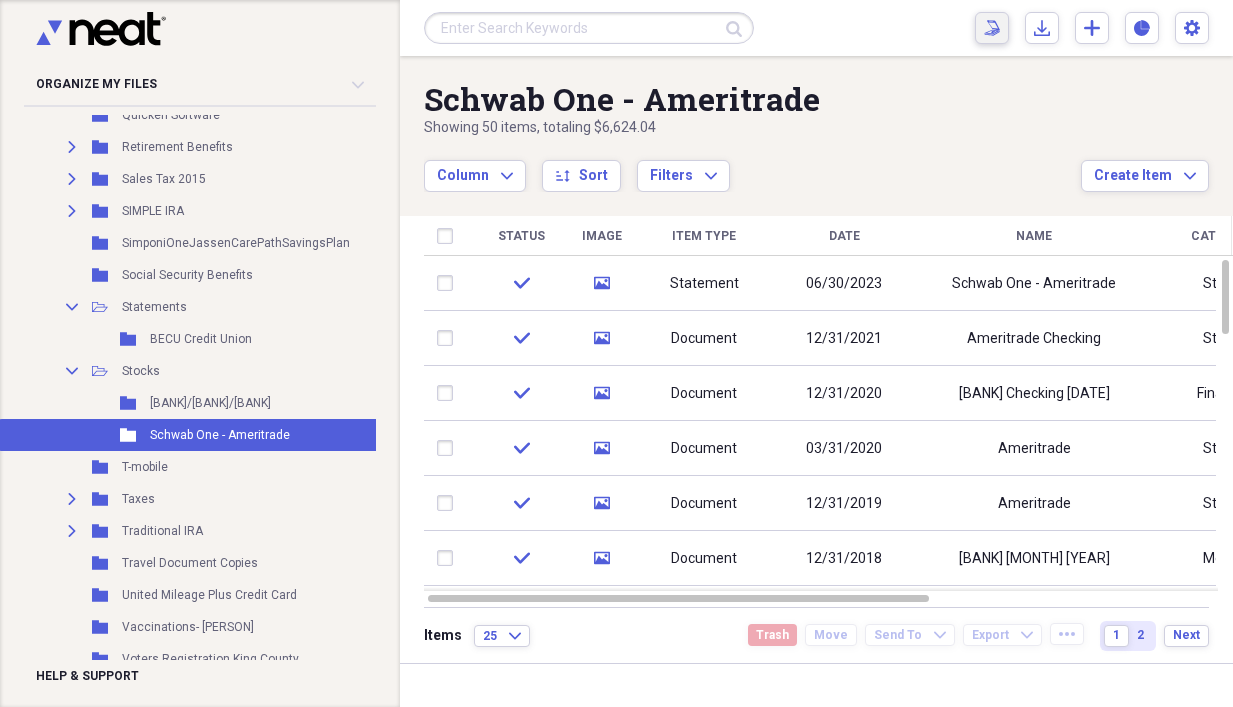 click on "Scan Scan" at bounding box center (992, 28) 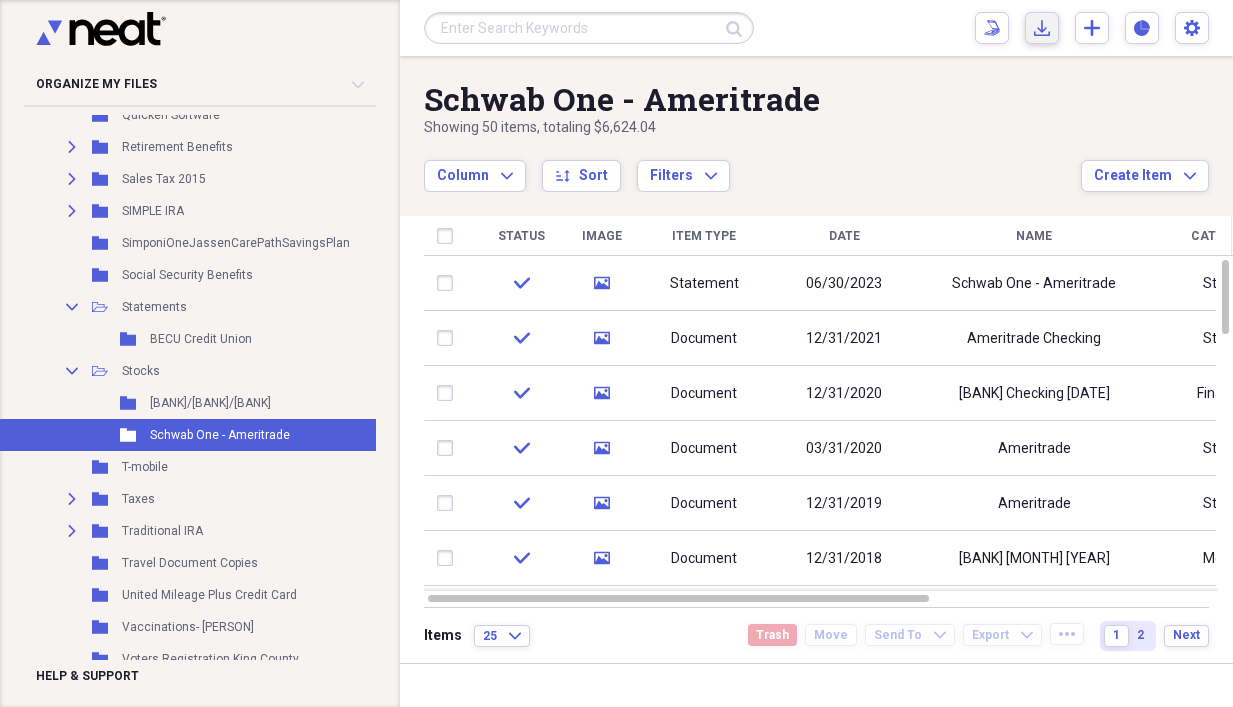 click on "Import" 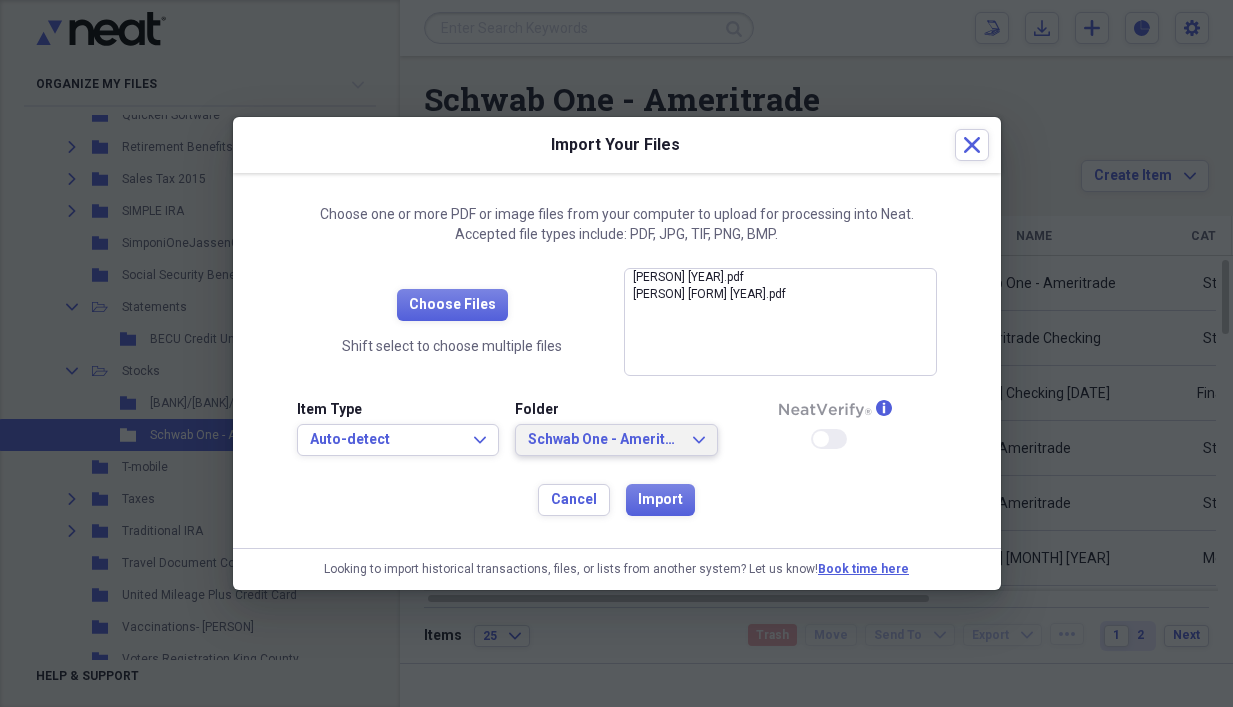 click on "Expand" 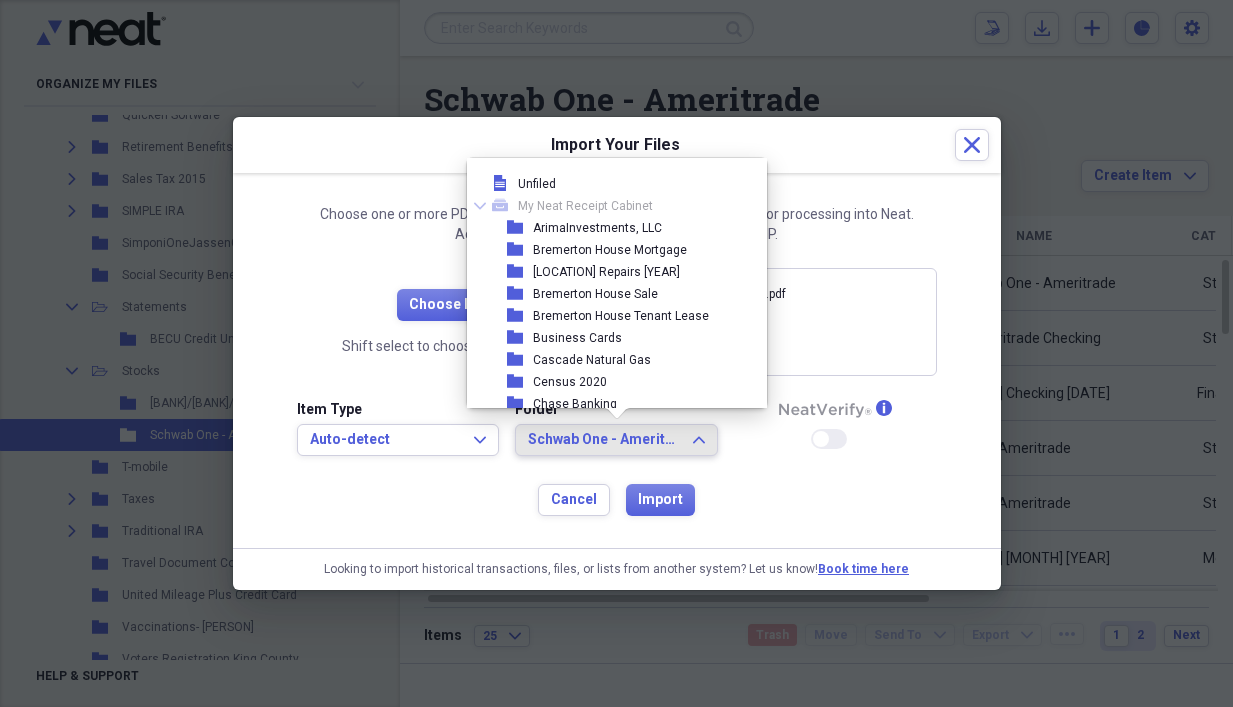 scroll, scrollTop: 2497, scrollLeft: 0, axis: vertical 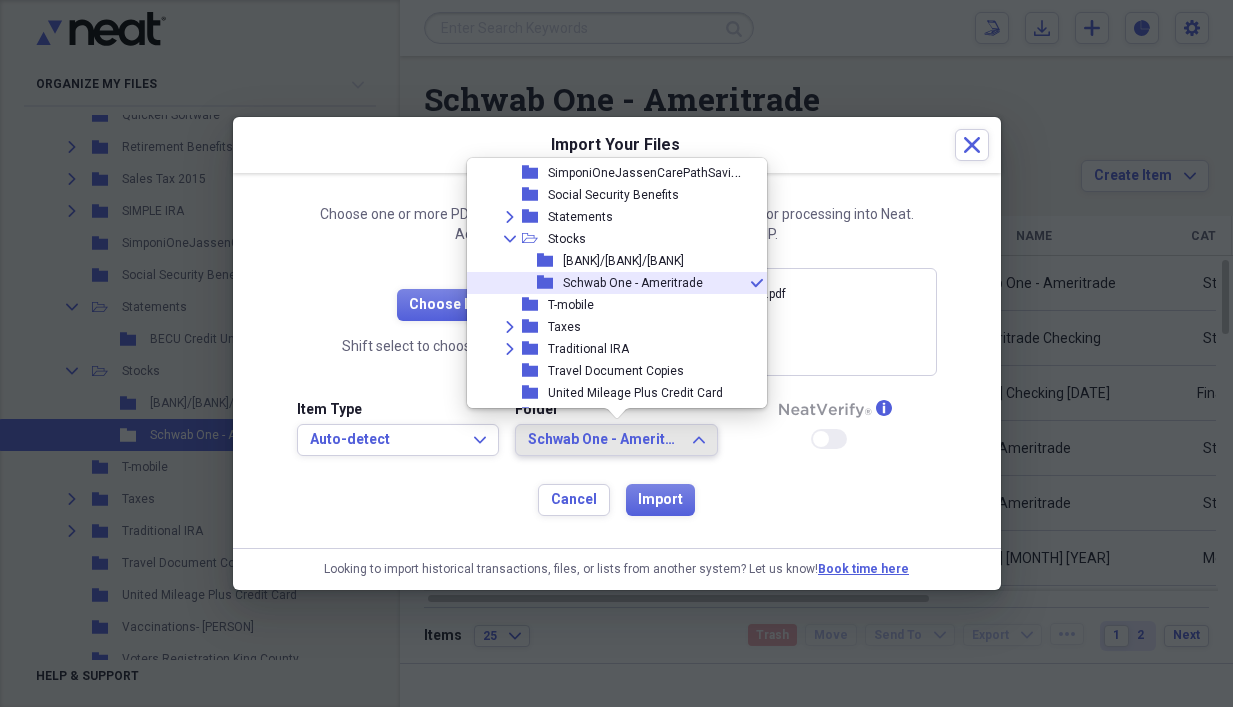 click on "Schwab One - Ameritrade" at bounding box center [633, 283] 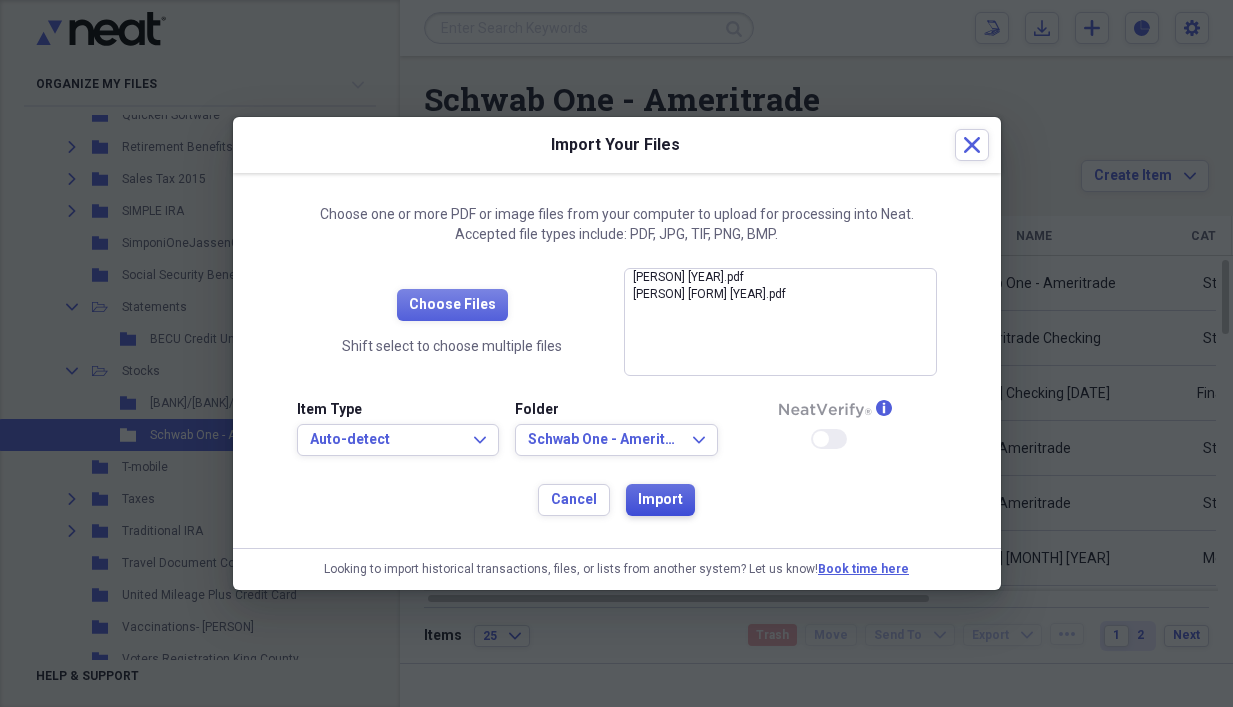 click on "Import" at bounding box center (660, 500) 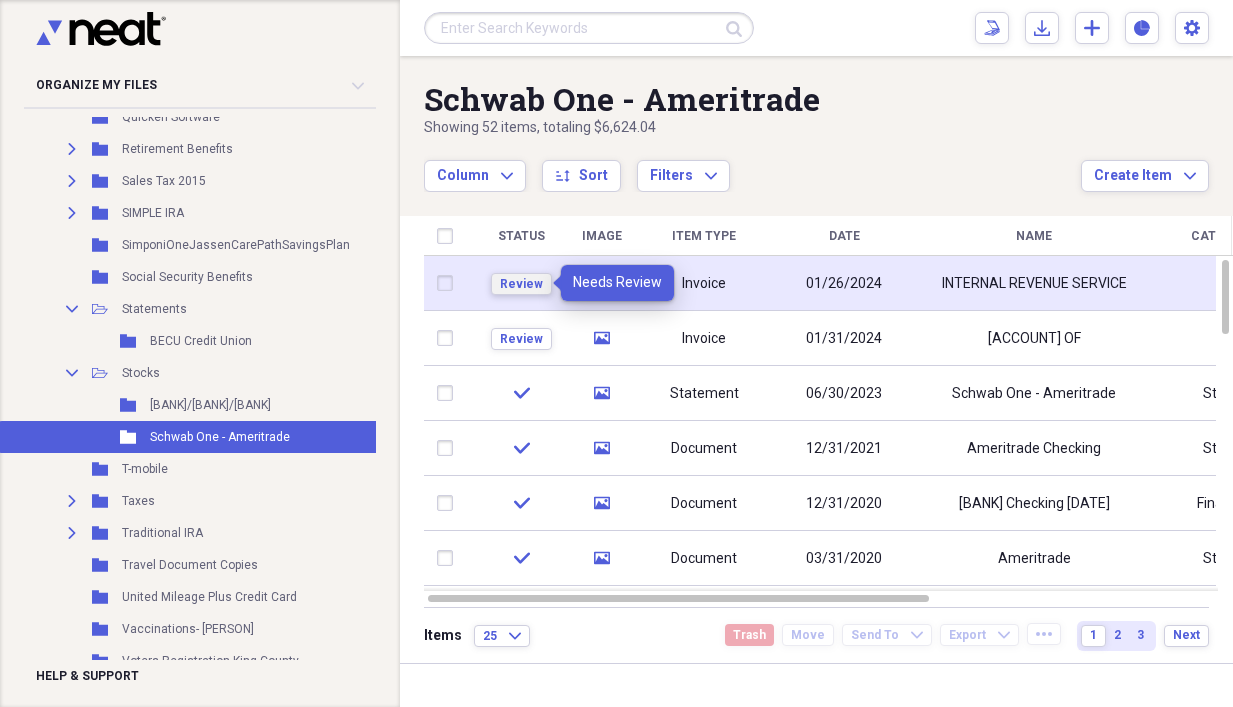 click on "Review" at bounding box center [521, 284] 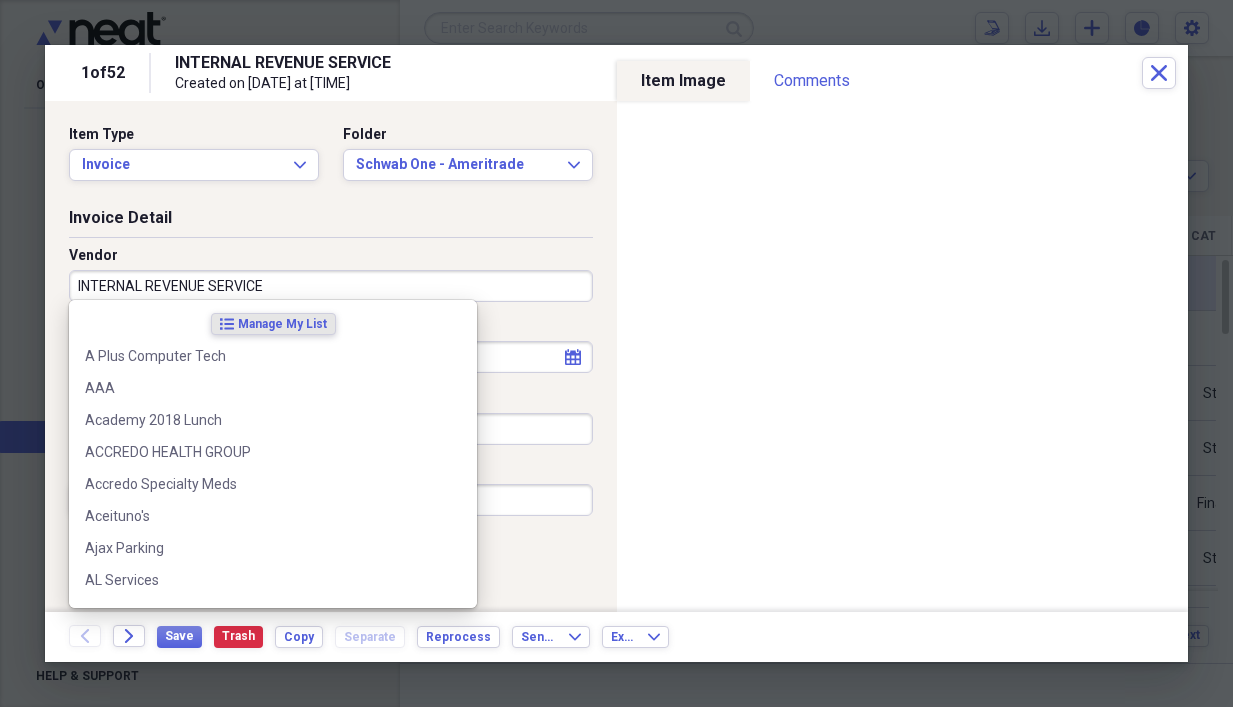 click on "INTERNAL REVENUE SERVICE" at bounding box center (331, 286) 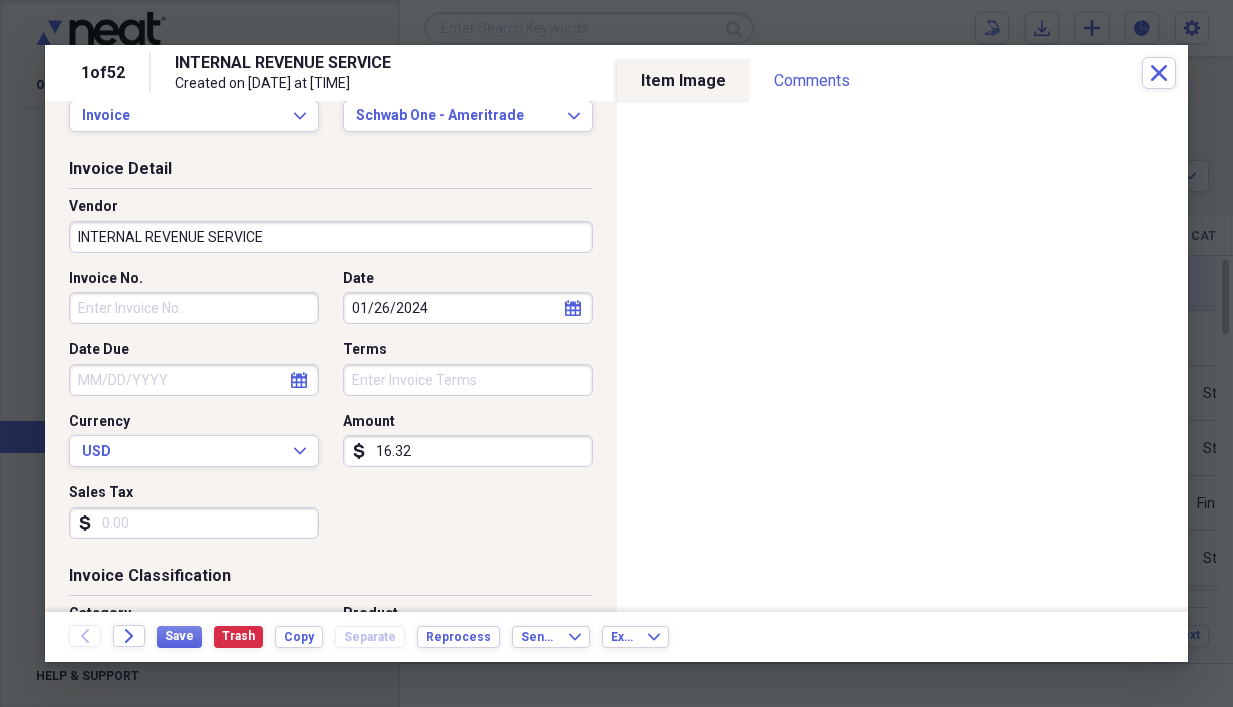 scroll, scrollTop: 0, scrollLeft: 0, axis: both 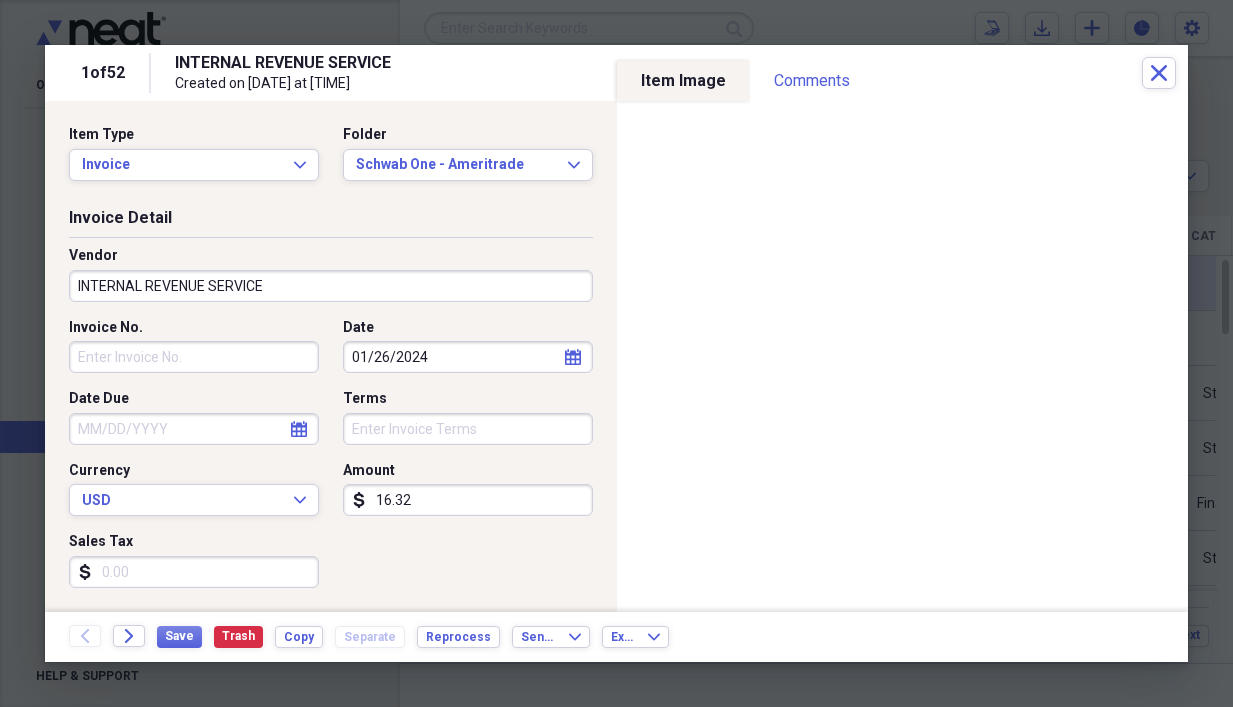 type on "A" 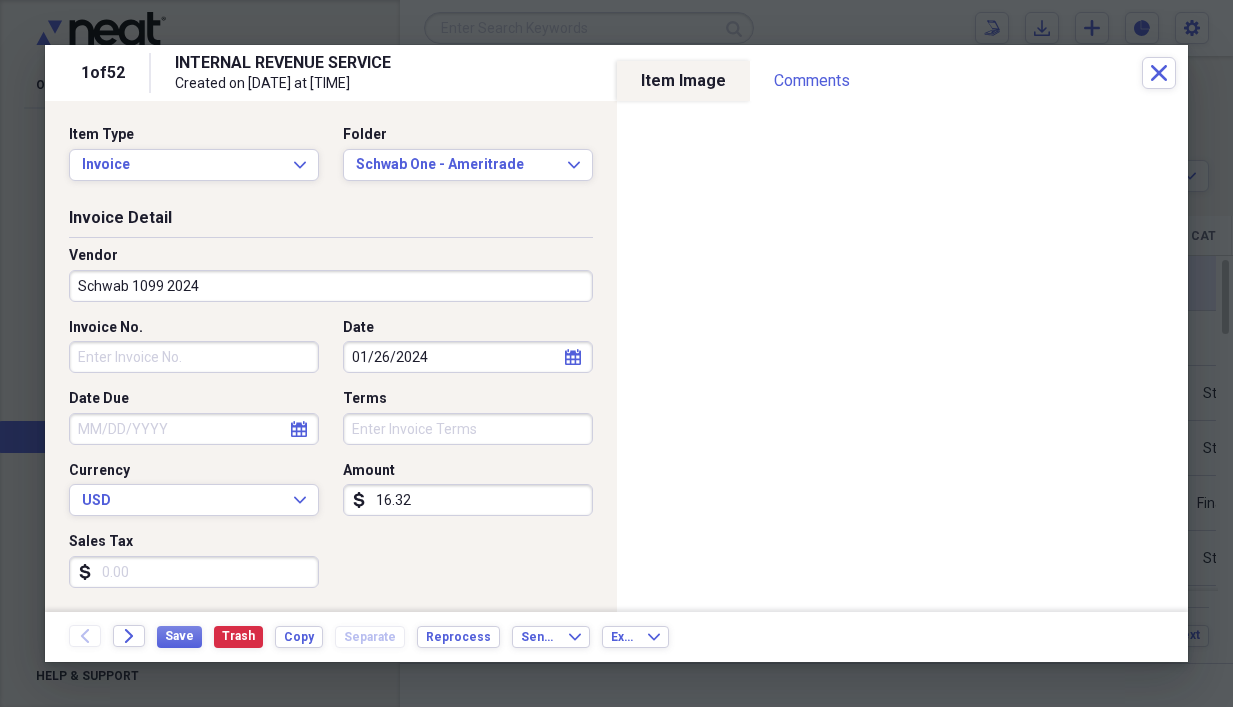 type on "Schwab 1099 2024" 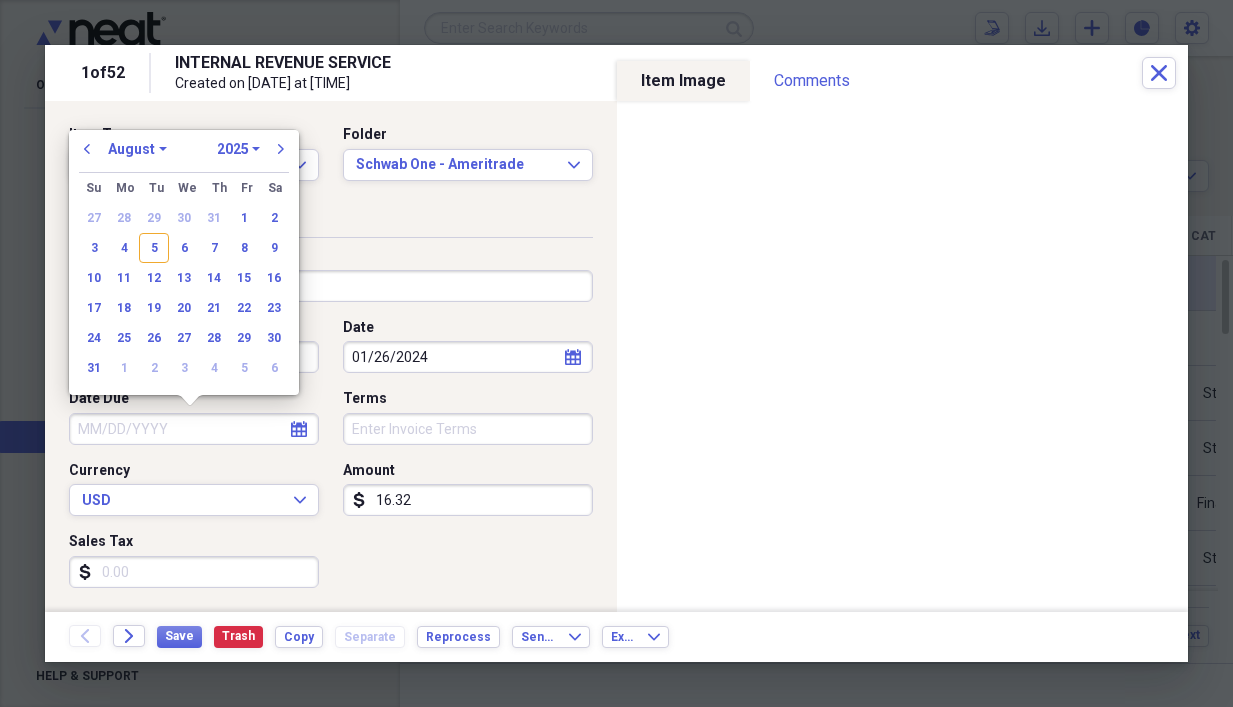click on "January February March April May June July August September October November December" at bounding box center [137, 149] 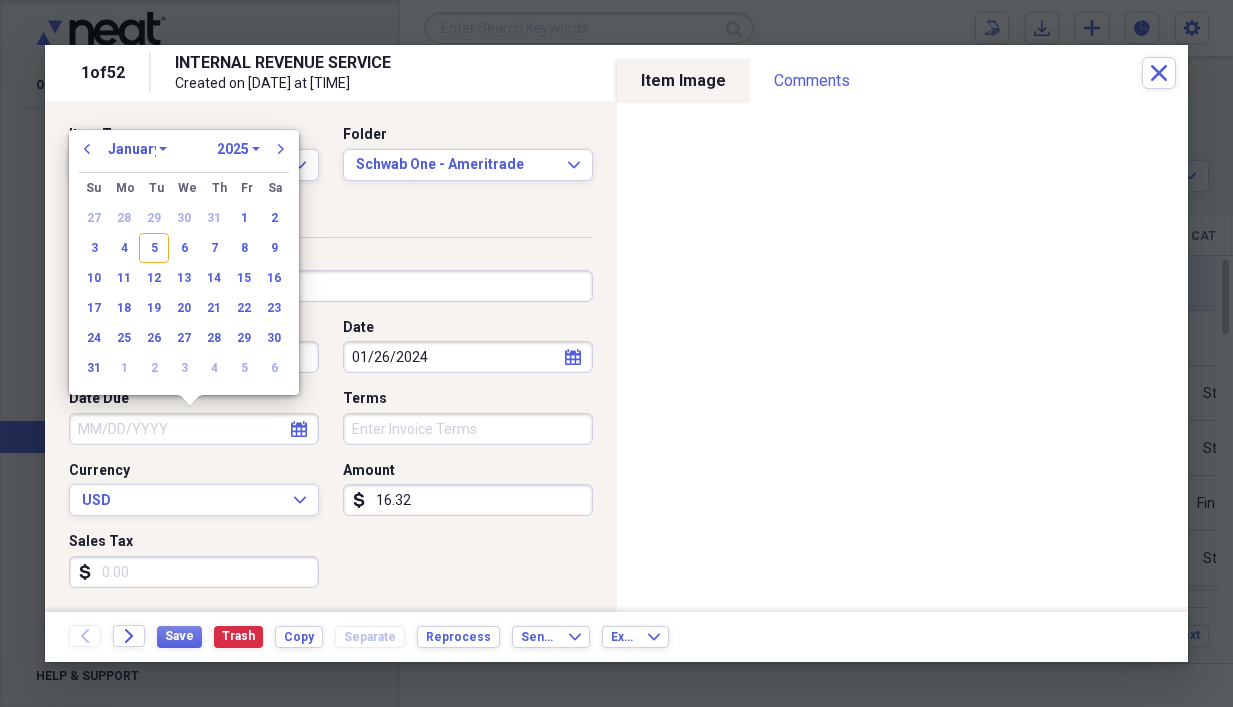 click on "January February March April May June July August September October November December" at bounding box center [137, 149] 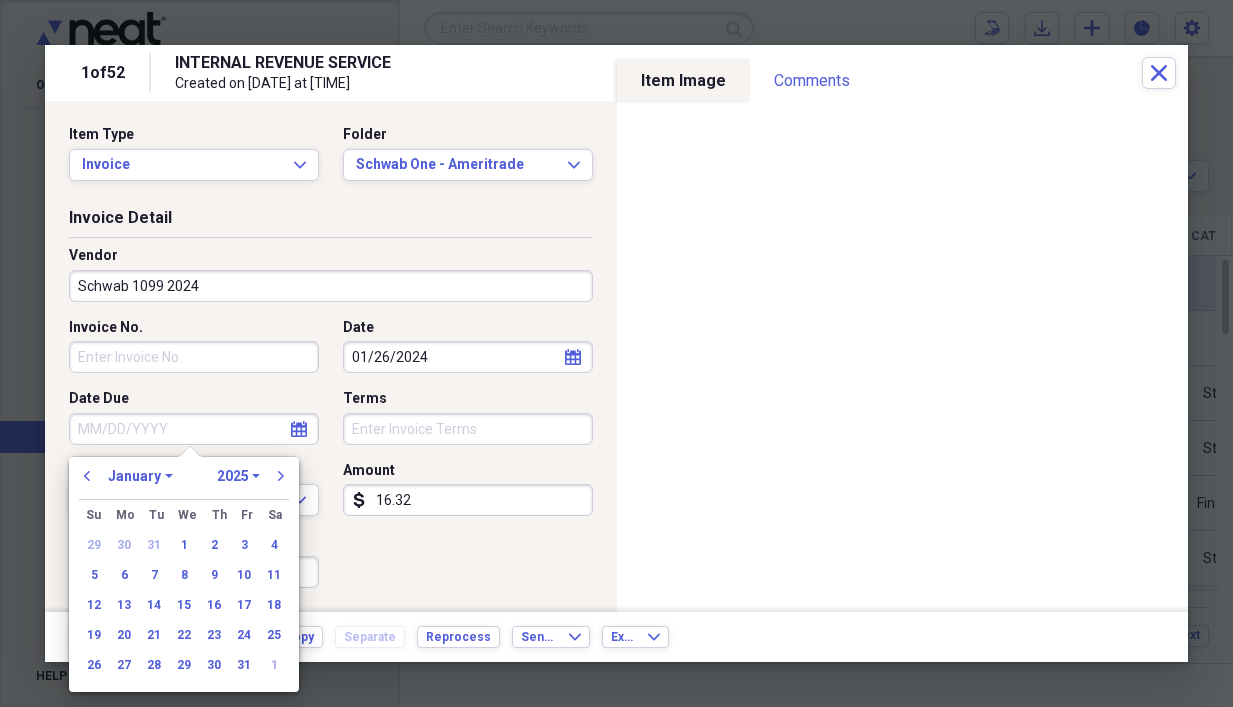 click on "1970 1971 1972 1973 1974 1975 1976 1977 1978 1979 1980 1981 1982 1983 1984 1985 1986 1987 1988 1989 1990 1991 1992 1993 1994 1995 1996 1997 1998 1999 2000 2001 2002 2003 2004 2005 2006 2007 2008 2009 2010 2011 2012 2013 2014 2015 2016 2017 2018 2019 2020 2021 2022 2023 2024 2025 2026 2027 2028 2029 2030 2031 2032 2033 2034 2035" at bounding box center [238, 476] 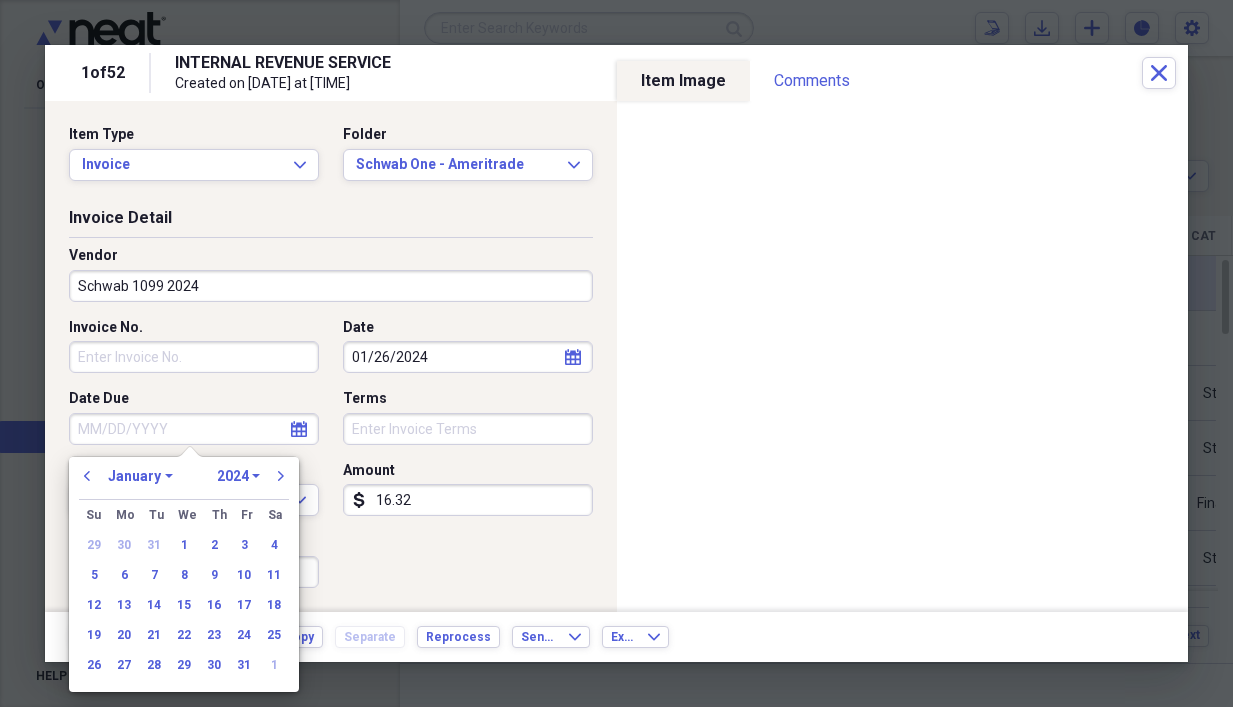 click on "1970 1971 1972 1973 1974 1975 1976 1977 1978 1979 1980 1981 1982 1983 1984 1985 1986 1987 1988 1989 1990 1991 1992 1993 1994 1995 1996 1997 1998 1999 2000 2001 2002 2003 2004 2005 2006 2007 2008 2009 2010 2011 2012 2013 2014 2015 2016 2017 2018 2019 2020 2021 2022 2023 2024 2025 2026 2027 2028 2029 2030 2031 2032 2033 2034 2035" at bounding box center (238, 476) 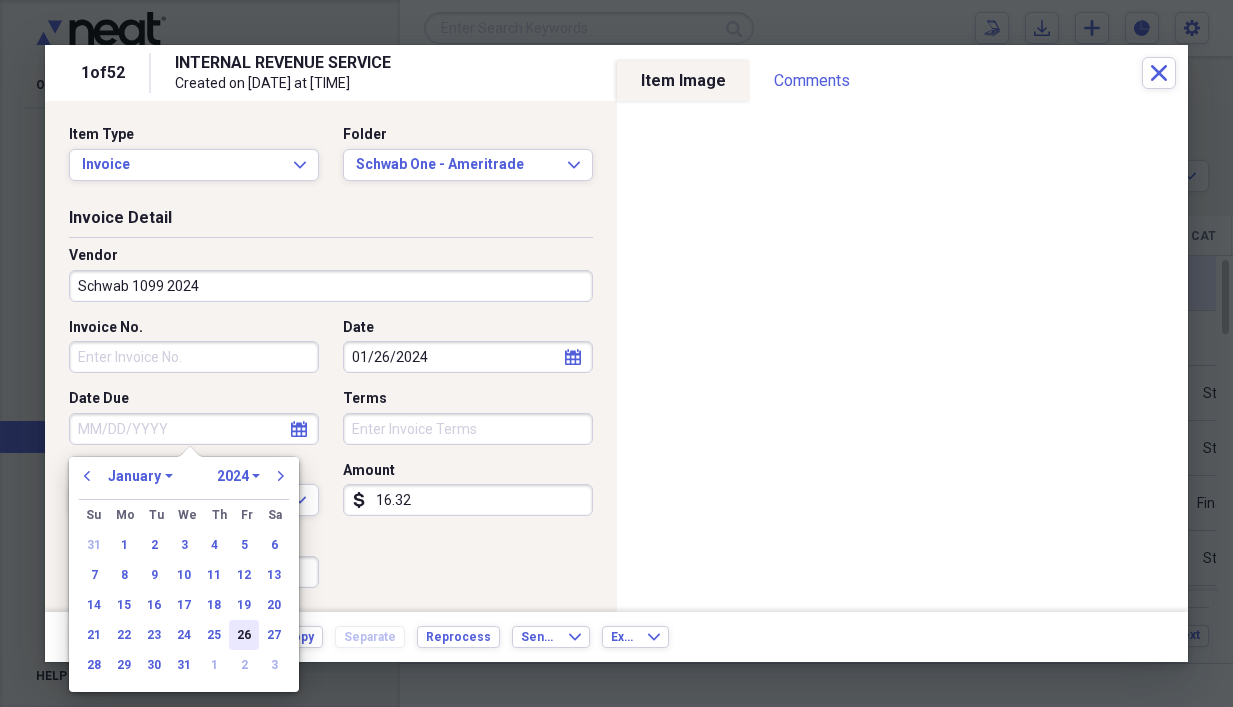 click on "26" at bounding box center (244, 635) 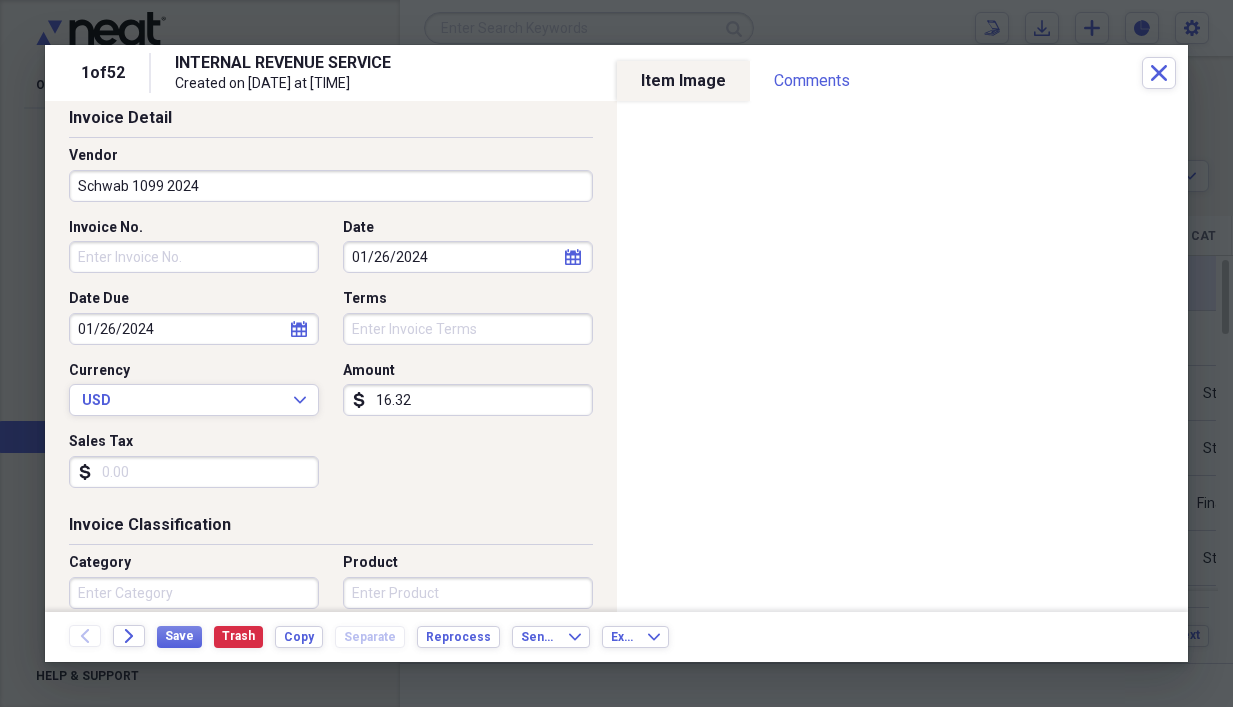 scroll, scrollTop: 200, scrollLeft: 0, axis: vertical 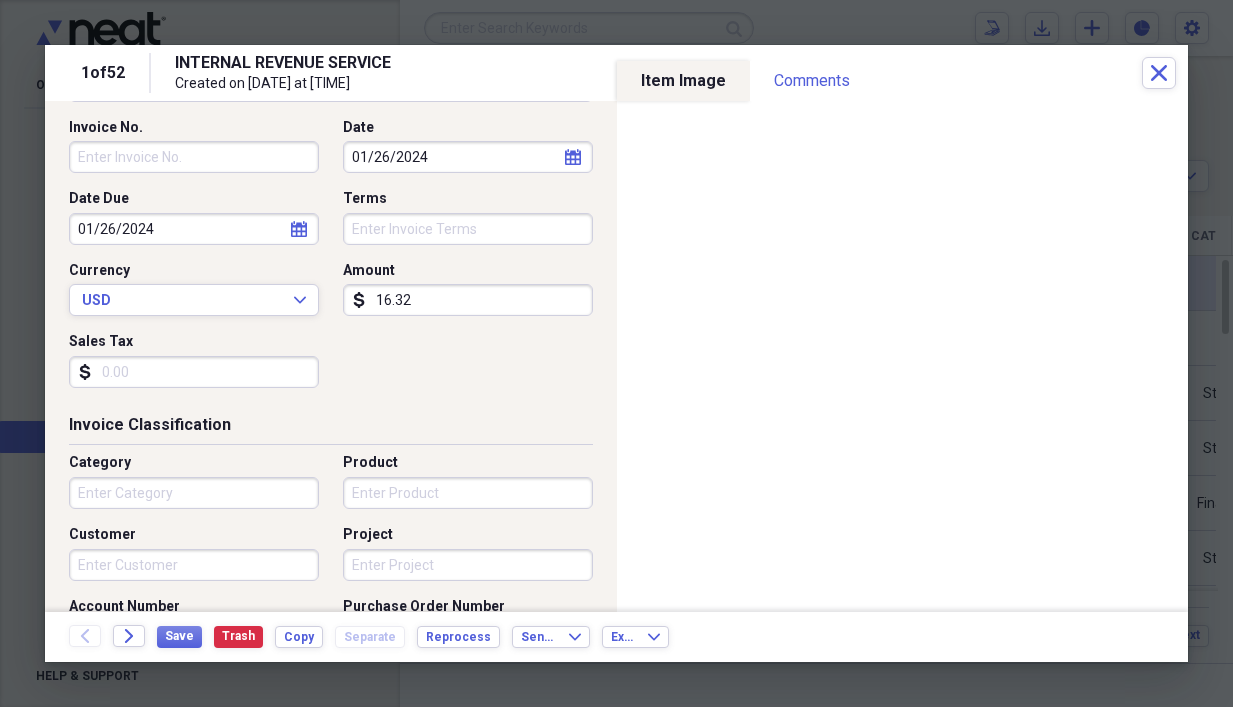 click on "Category" at bounding box center (194, 493) 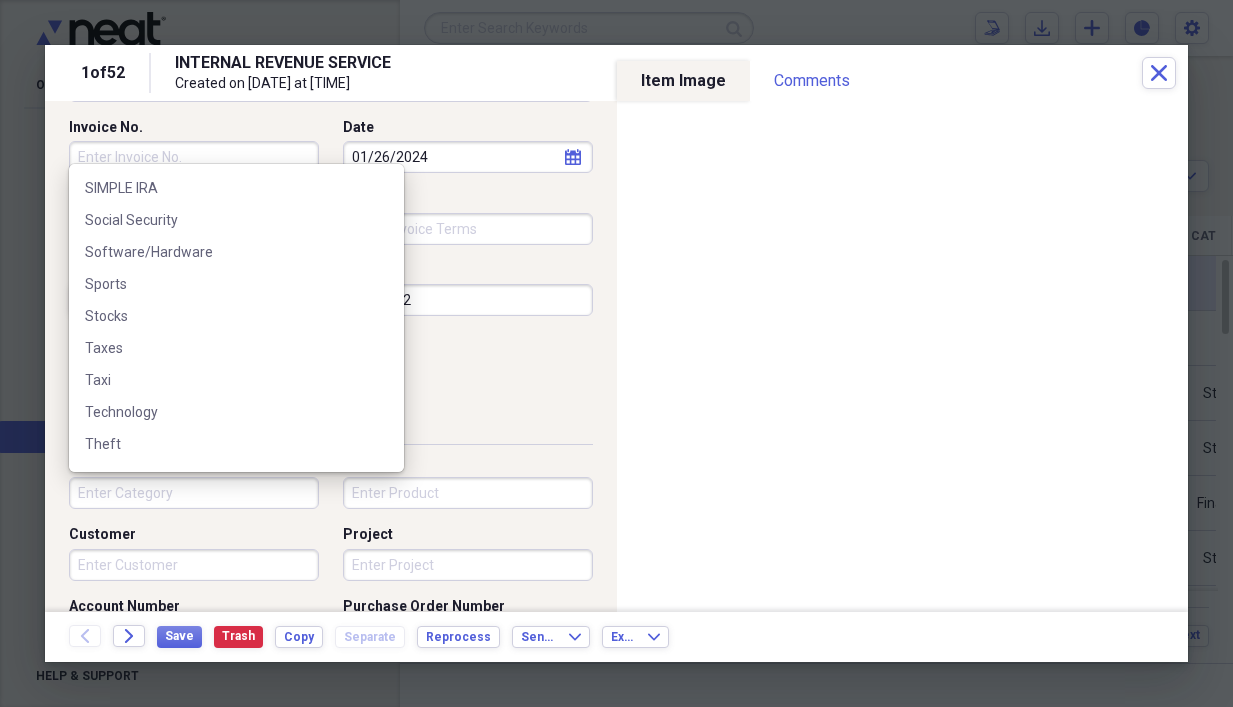 scroll, scrollTop: 3100, scrollLeft: 0, axis: vertical 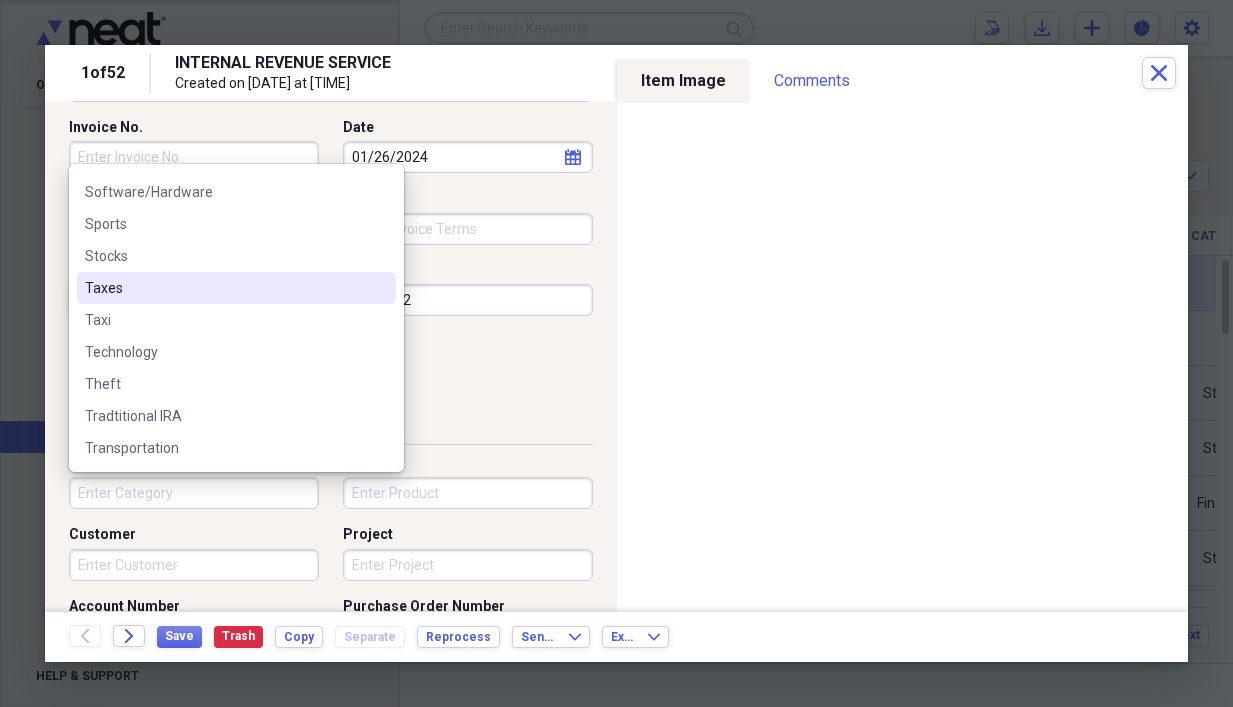 click on "Taxes" at bounding box center (224, 288) 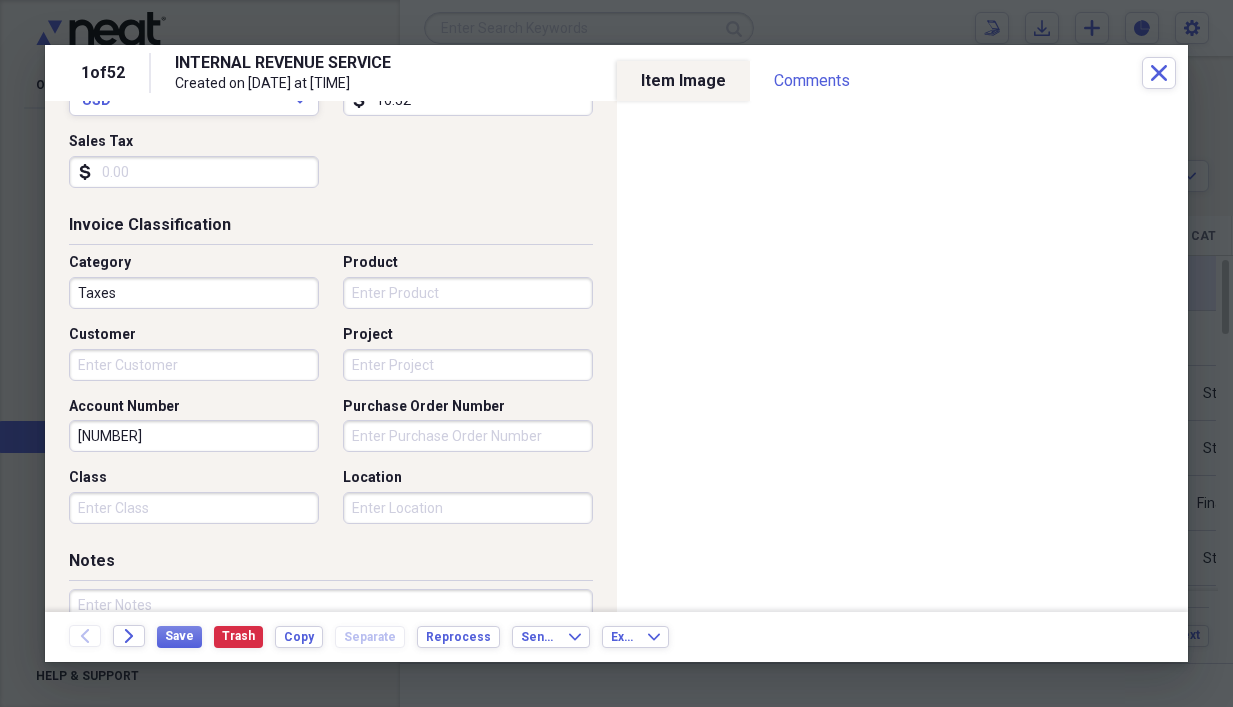 scroll, scrollTop: 100, scrollLeft: 0, axis: vertical 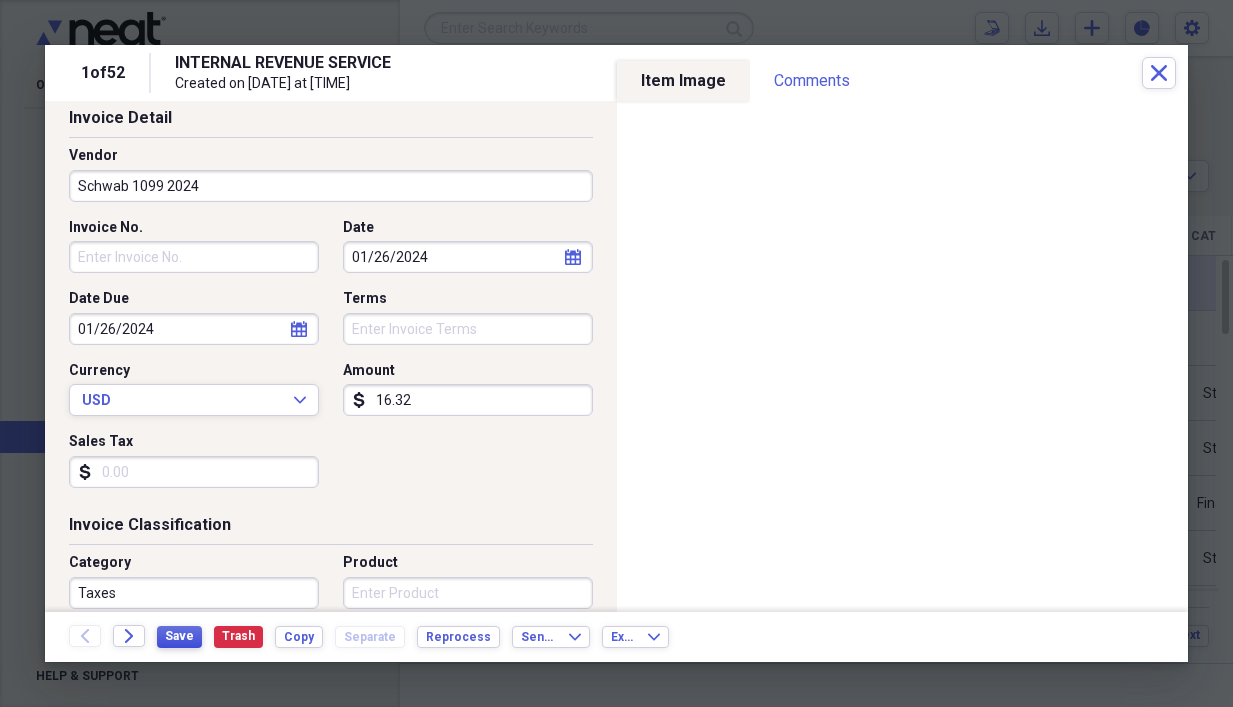 click on "Save" at bounding box center [179, 637] 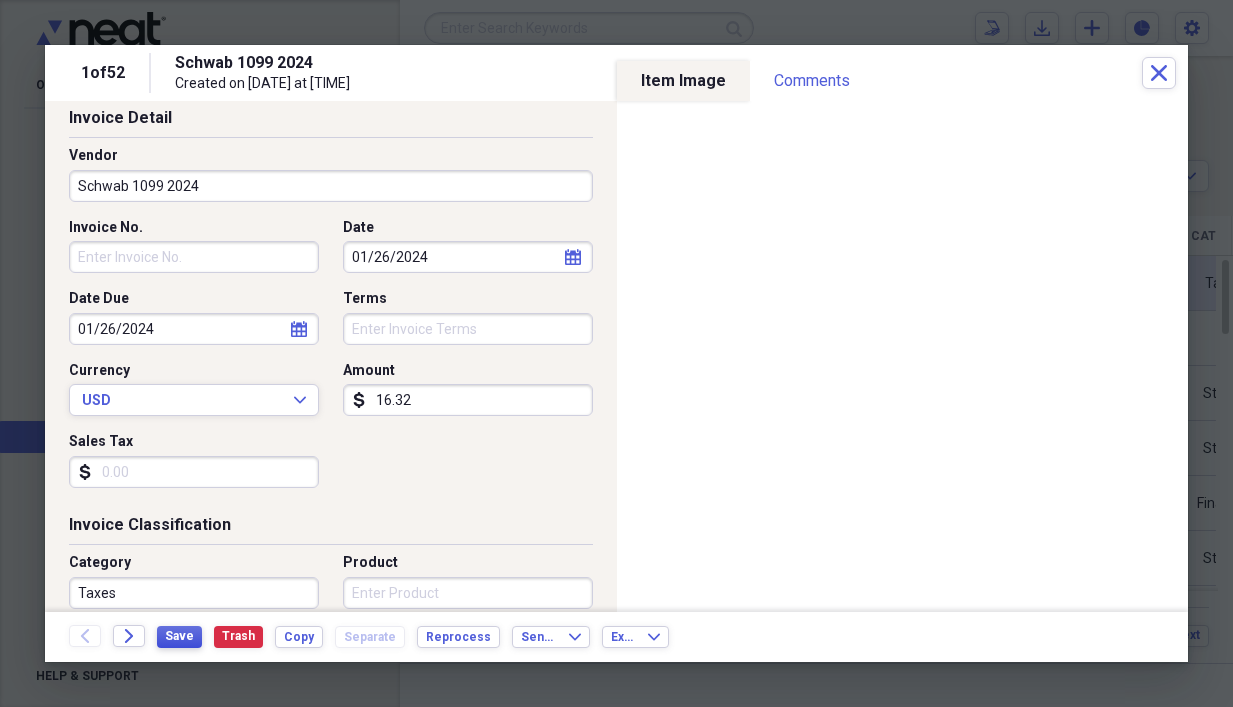 click on "Save" at bounding box center (179, 637) 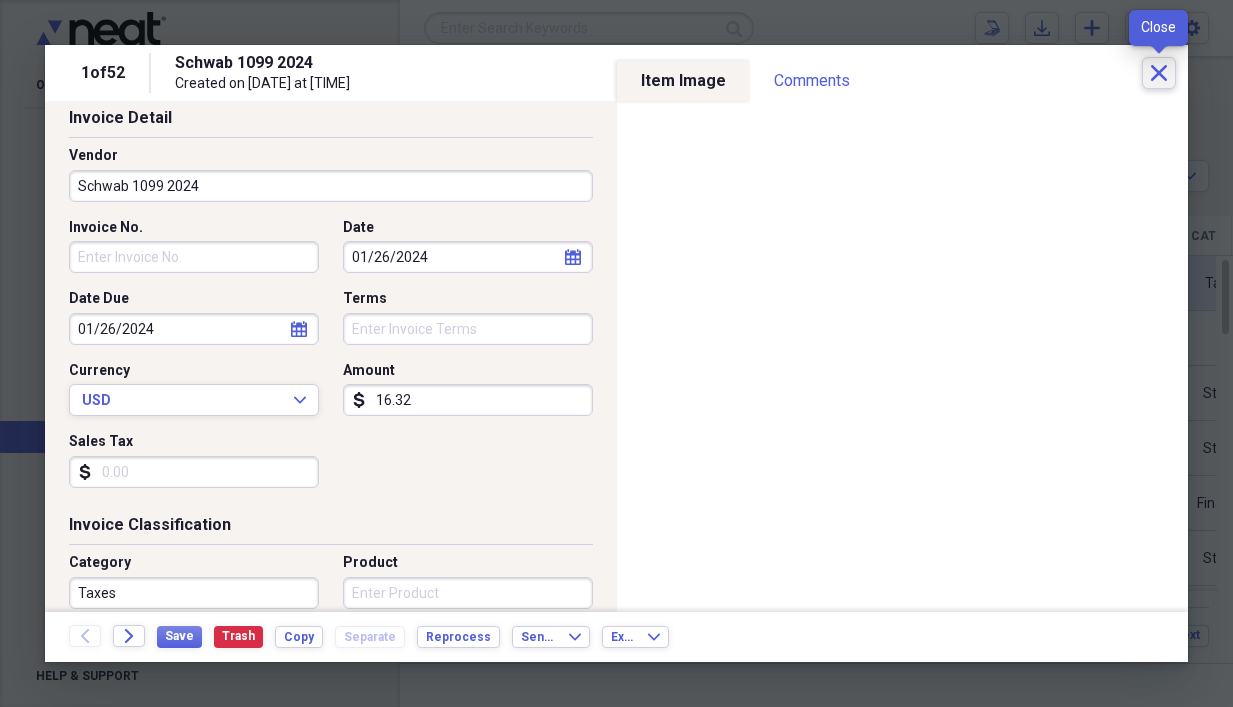 click 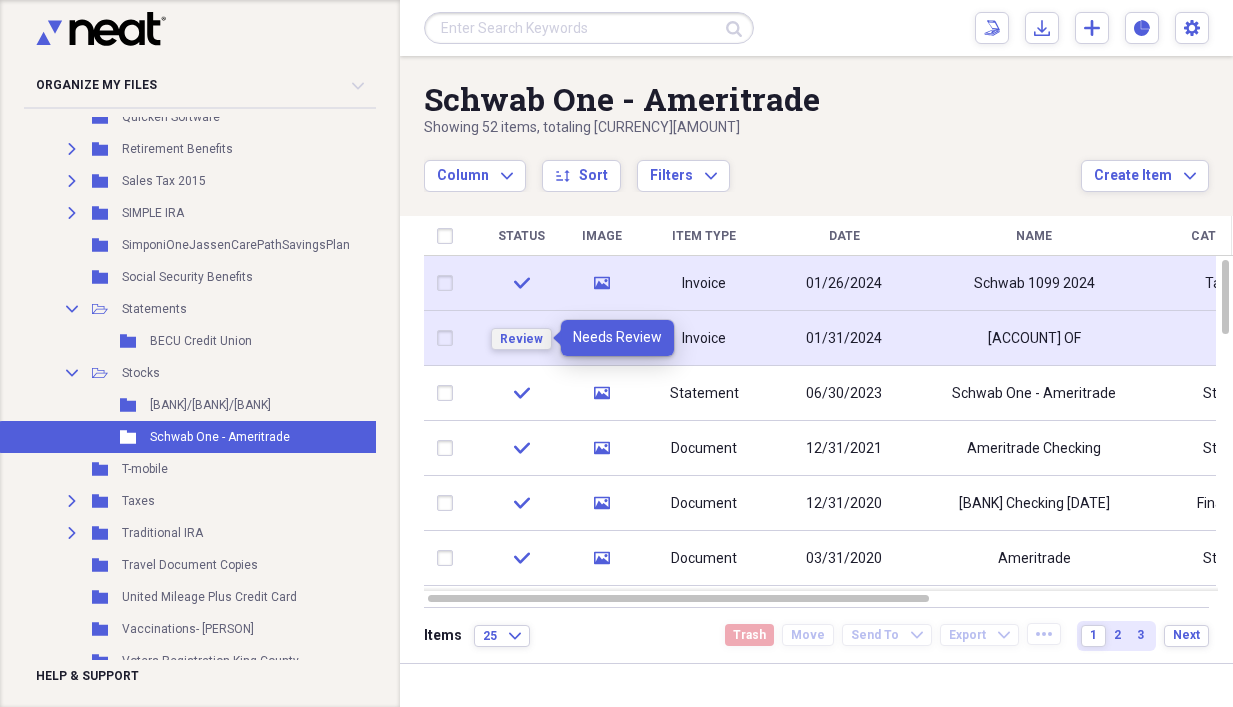 click on "Review" at bounding box center (521, 339) 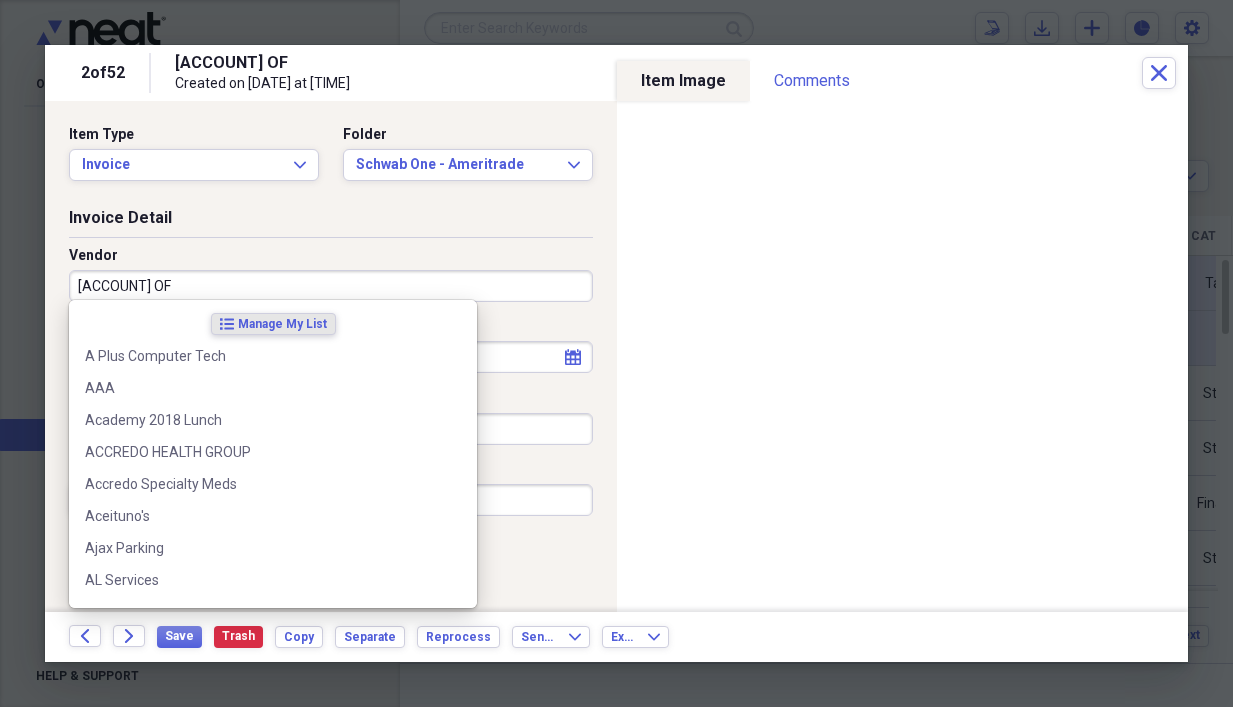 click on "[ACCOUNT] OF" at bounding box center (331, 286) 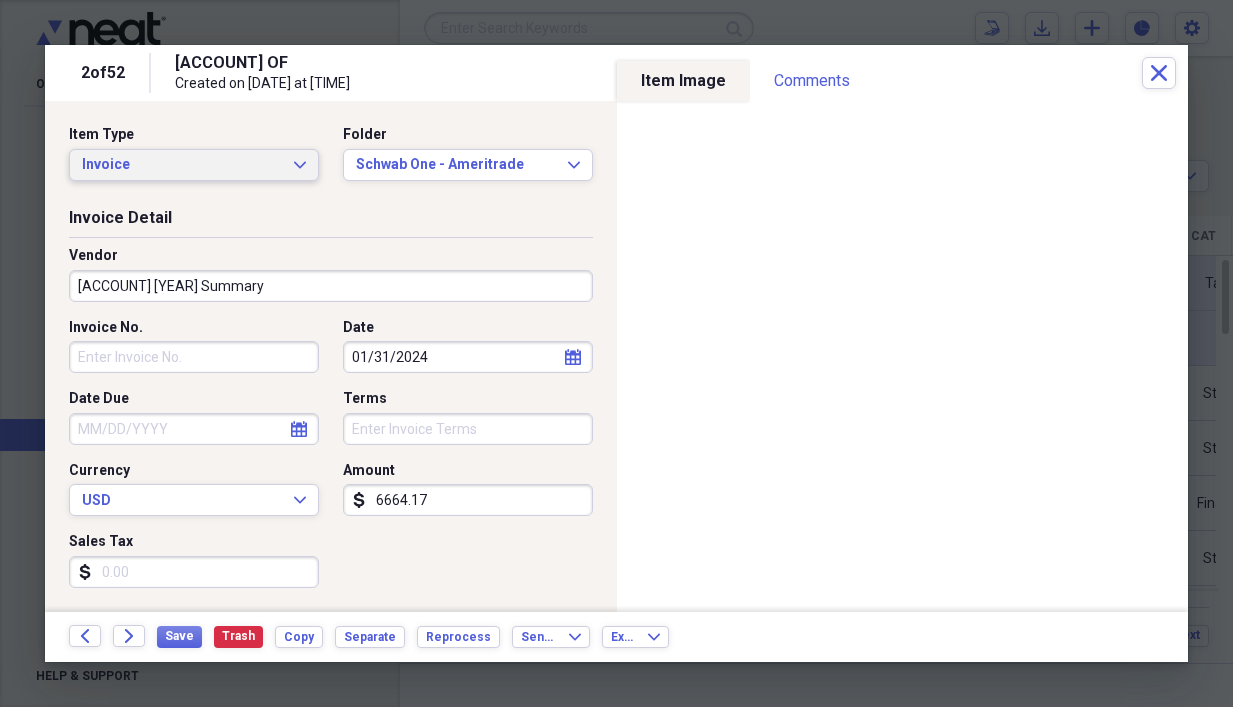 type on "[ACCOUNT] [YEAR] Summary" 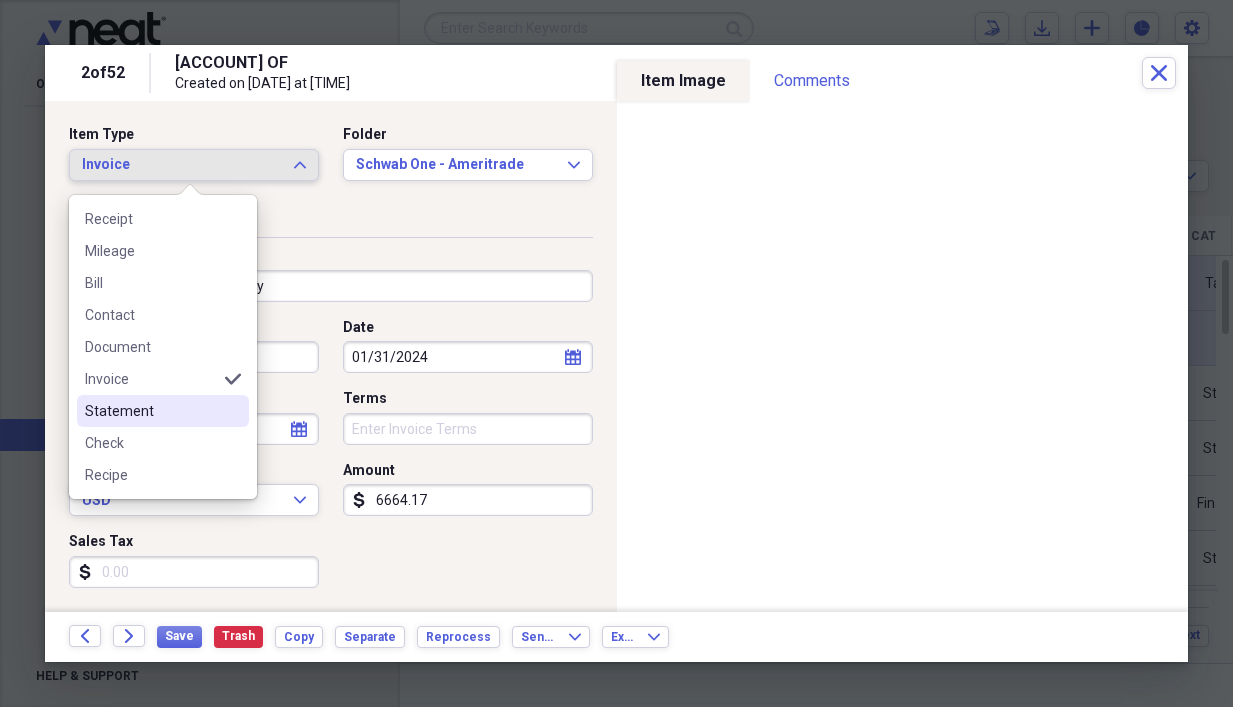 click on "Statement" at bounding box center (151, 411) 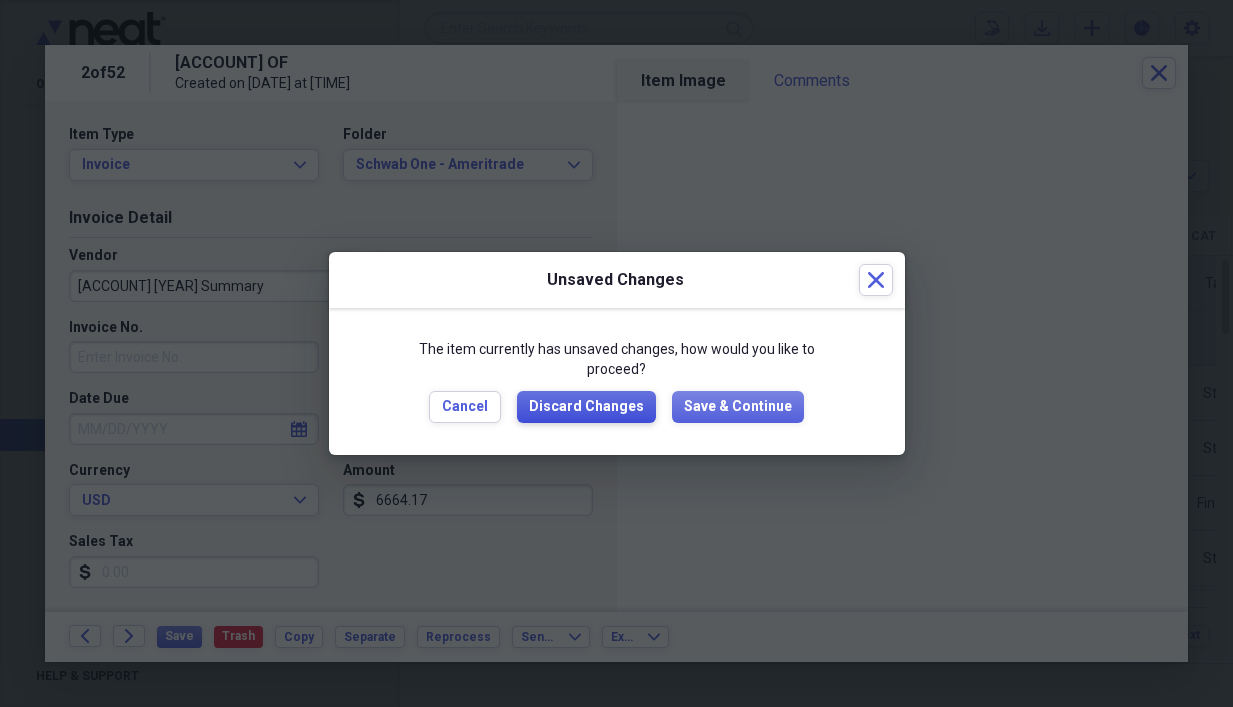 click on "Discard Changes" at bounding box center (586, 407) 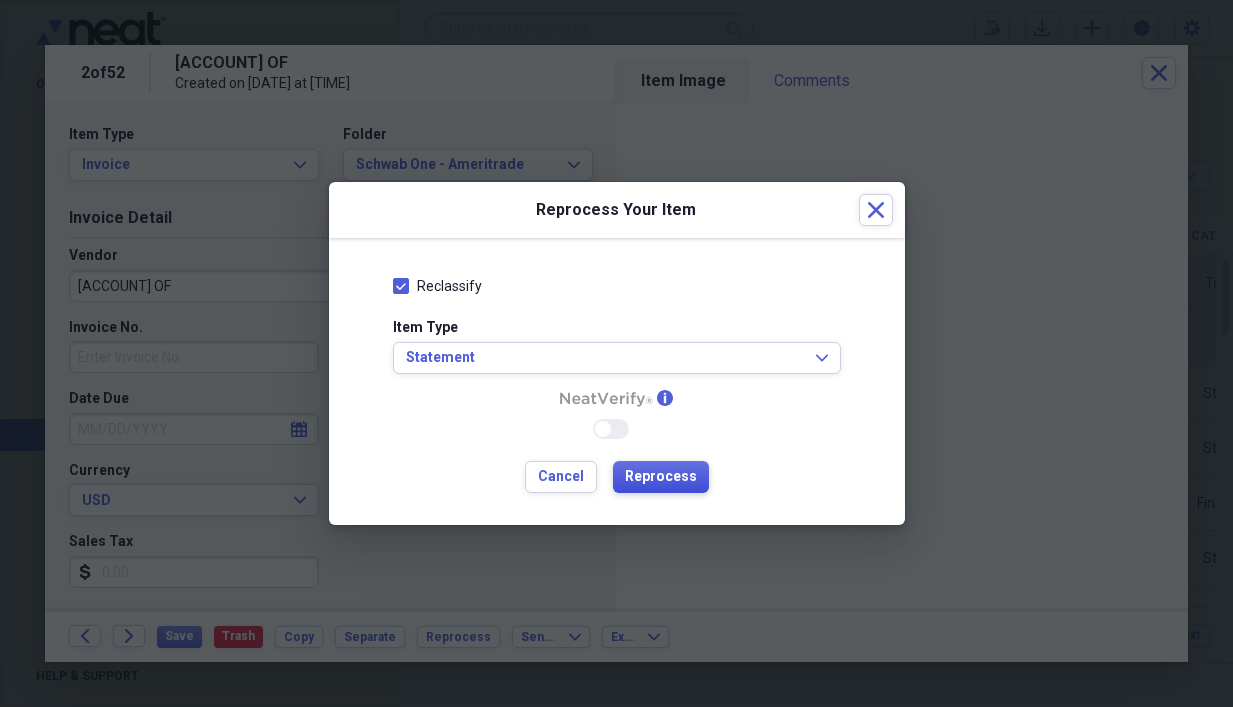 click on "Reprocess" at bounding box center [661, 477] 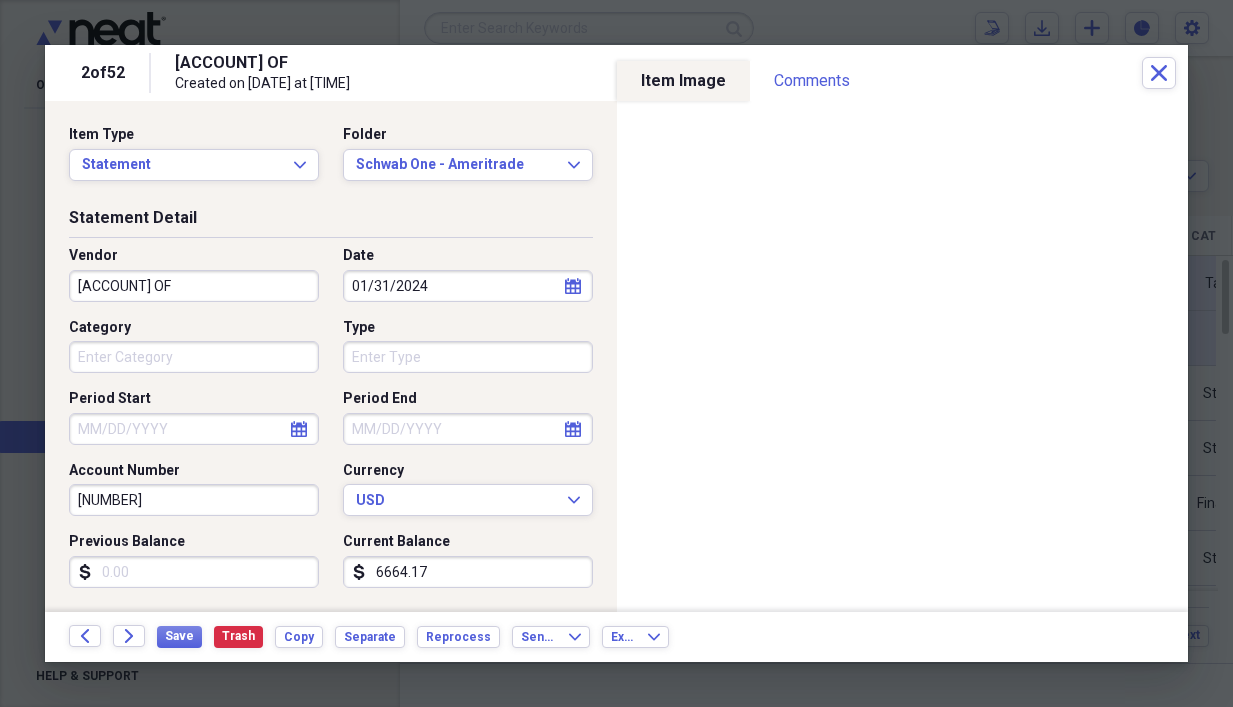 click on "Category" at bounding box center [194, 357] 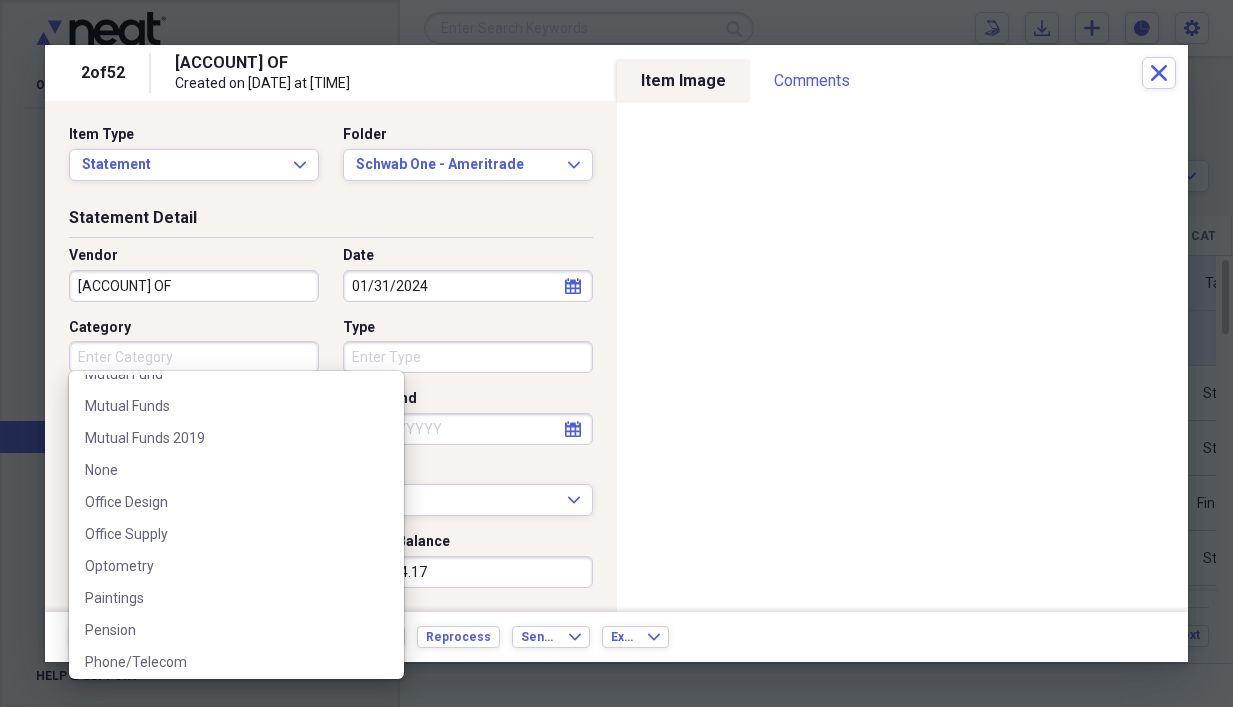 scroll, scrollTop: 2300, scrollLeft: 0, axis: vertical 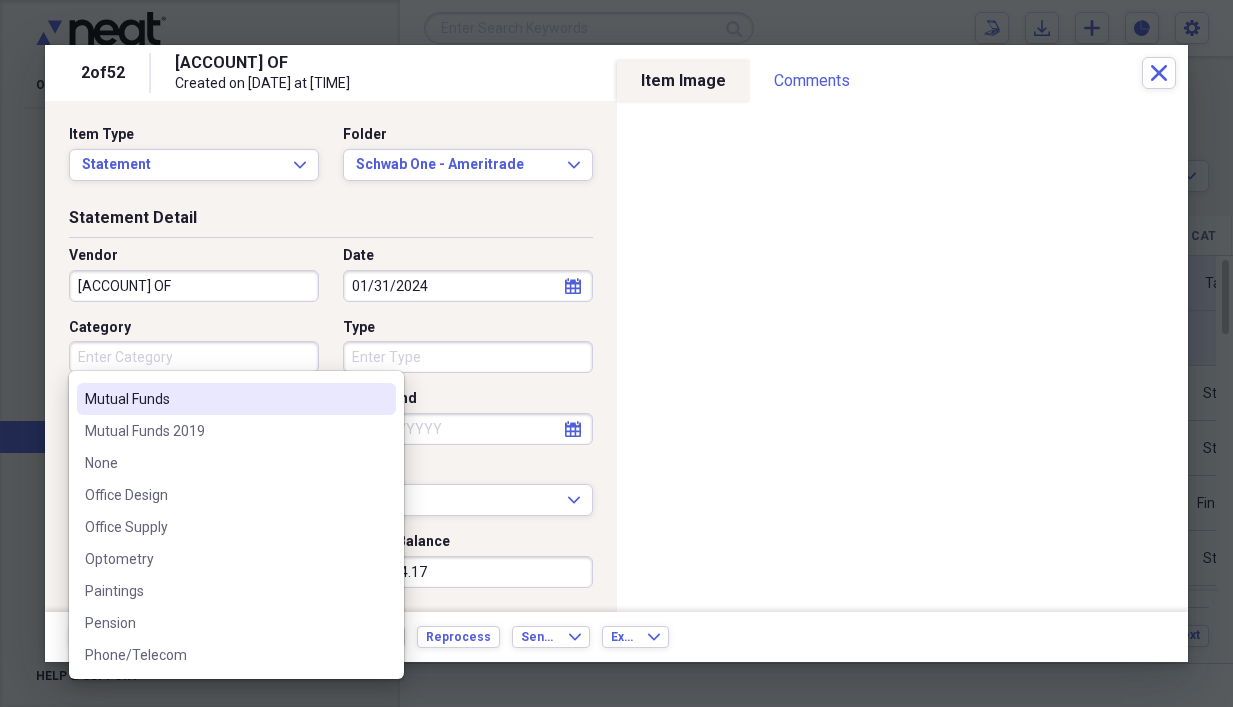 click on "Mutual Funds" at bounding box center (224, 399) 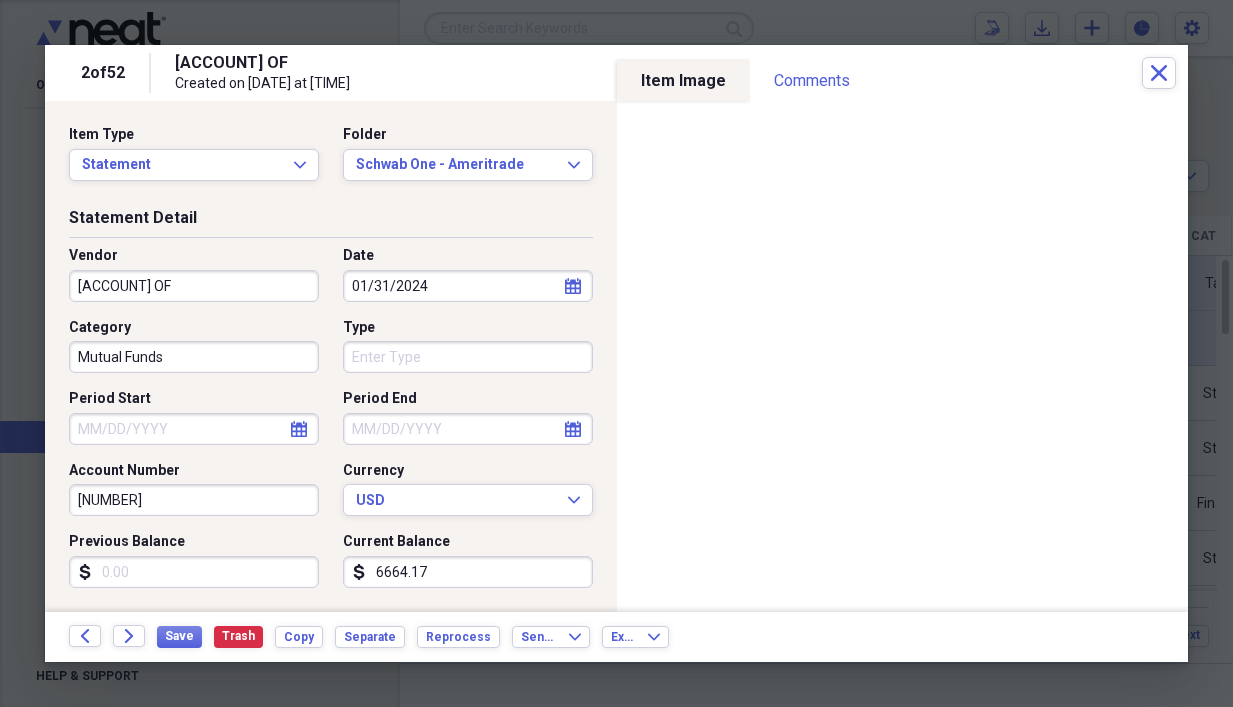 click on "calendar" 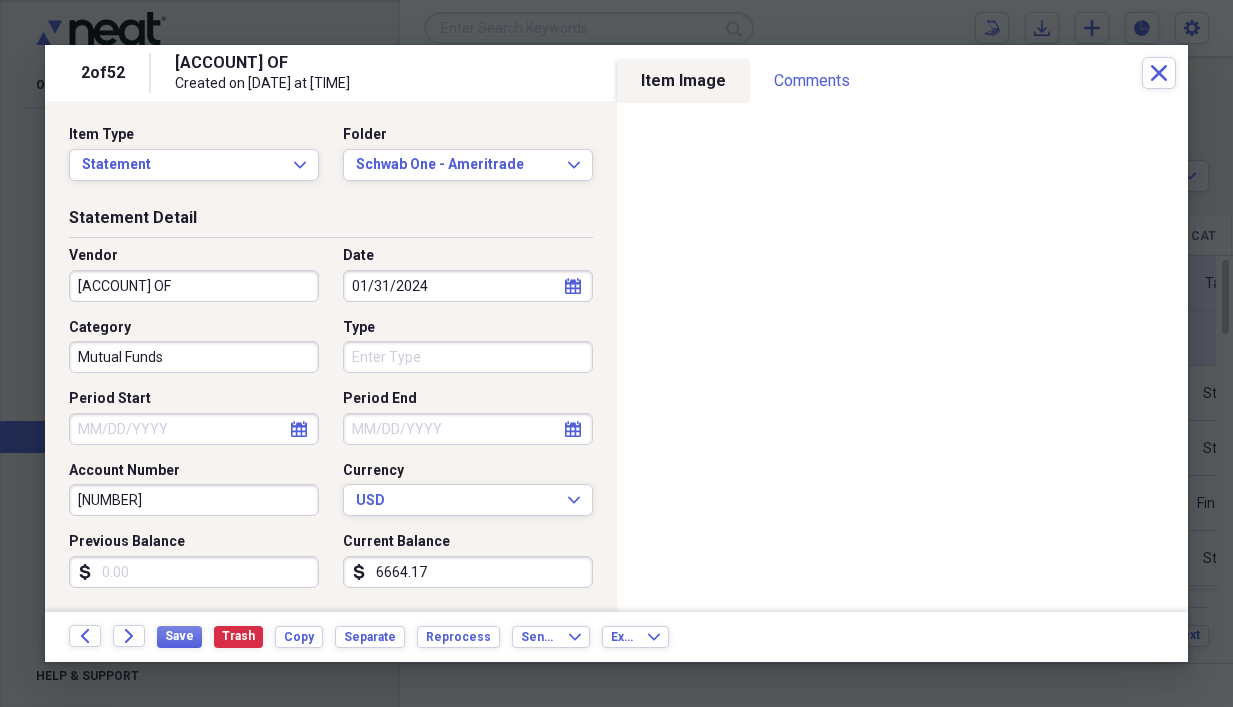 click on "calendar" 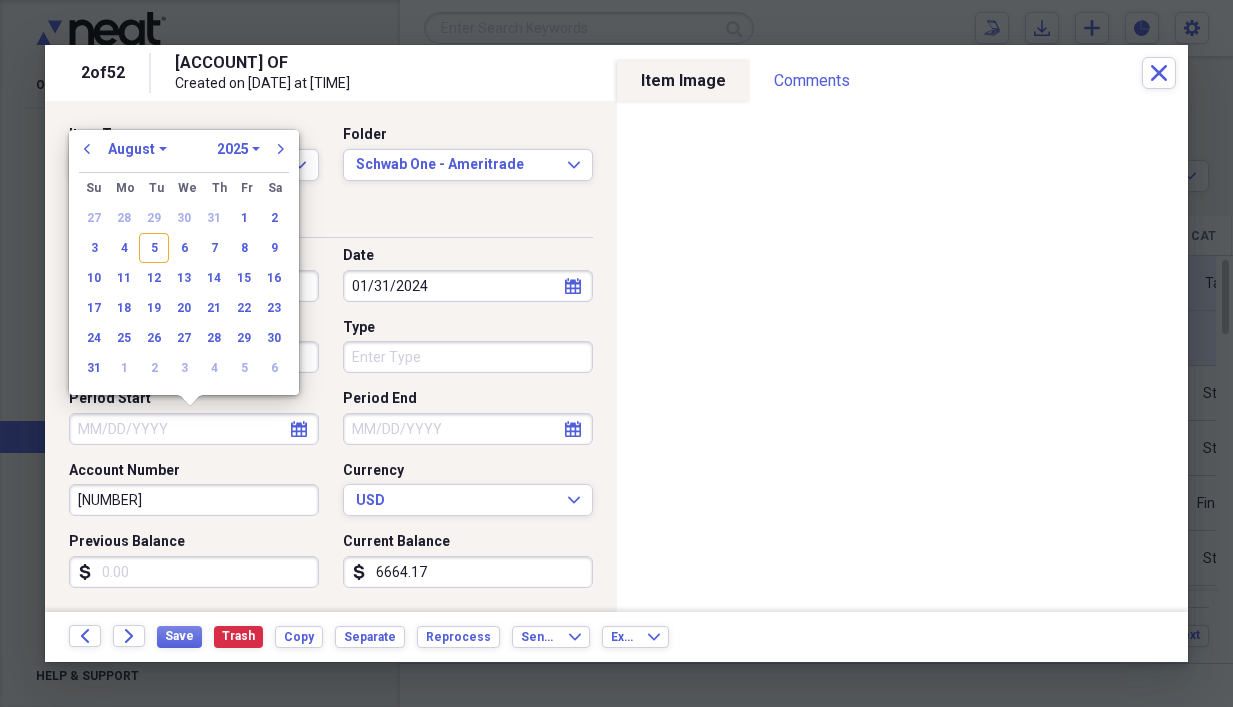 click on "January February March April May June July August September October November December" at bounding box center [137, 149] 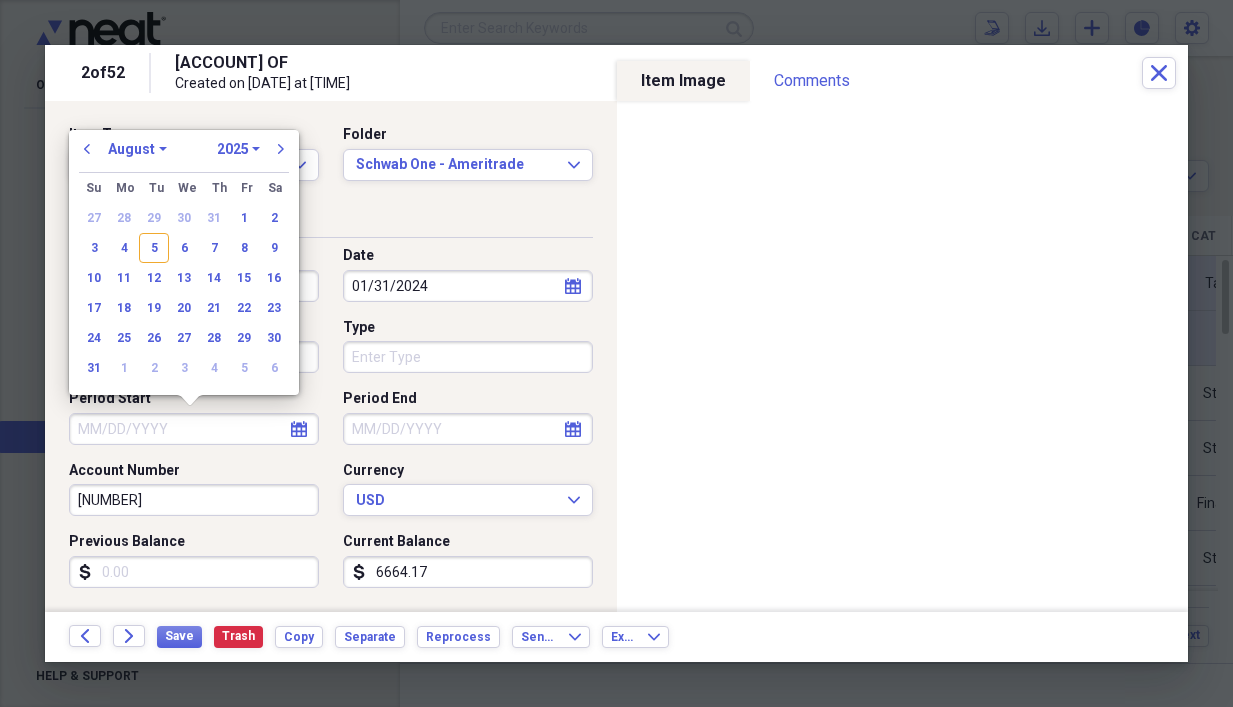 select on "0" 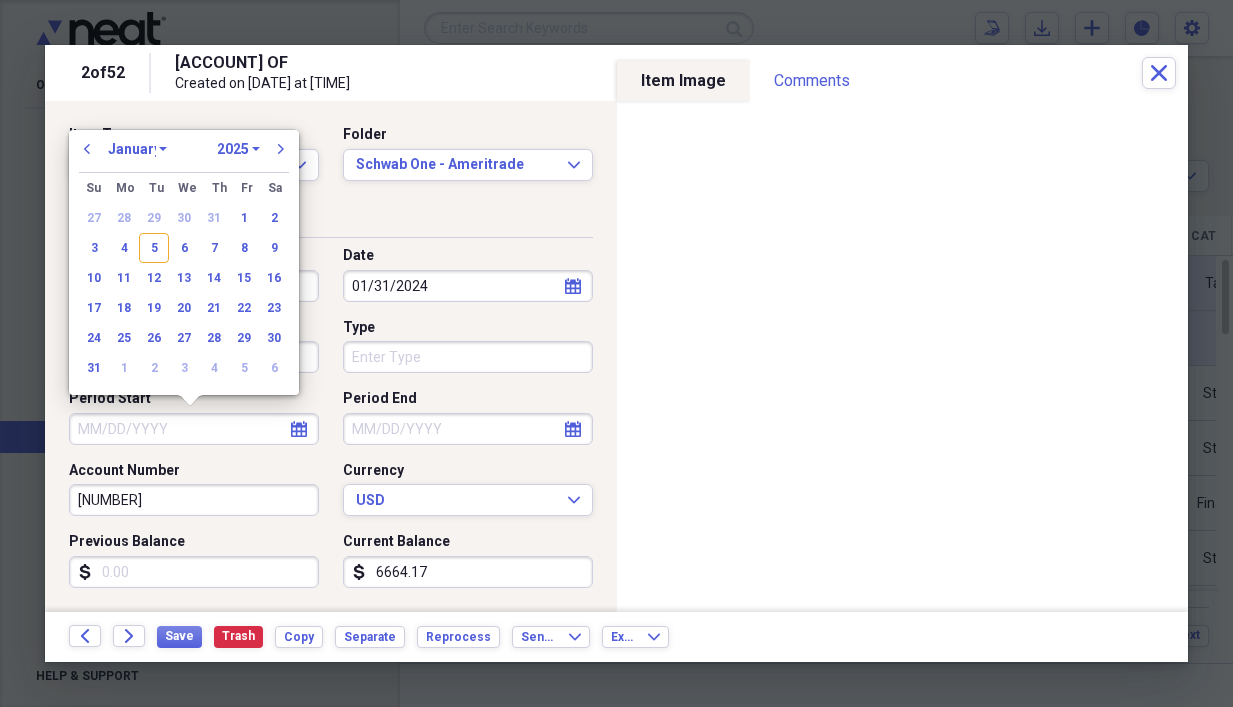 click on "January February March April May June July August September October November December" at bounding box center (137, 149) 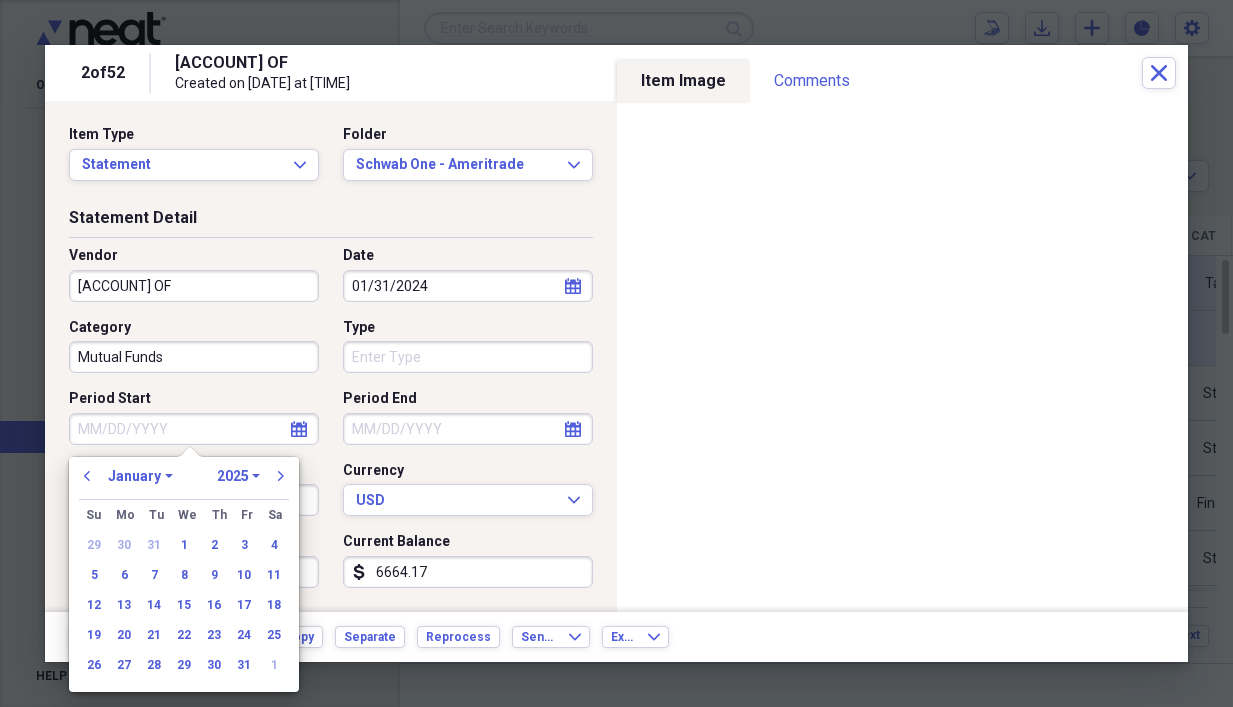 click on "1970 1971 1972 1973 1974 1975 1976 1977 1978 1979 1980 1981 1982 1983 1984 1985 1986 1987 1988 1989 1990 1991 1992 1993 1994 1995 1996 1997 1998 1999 2000 2001 2002 2003 2004 2005 2006 2007 2008 2009 2010 2011 2012 2013 2014 2015 2016 2017 2018 2019 2020 2021 2022 2023 2024 2025 2026 2027 2028 2029 2030 2031 2032 2033 2034 2035" at bounding box center [238, 476] 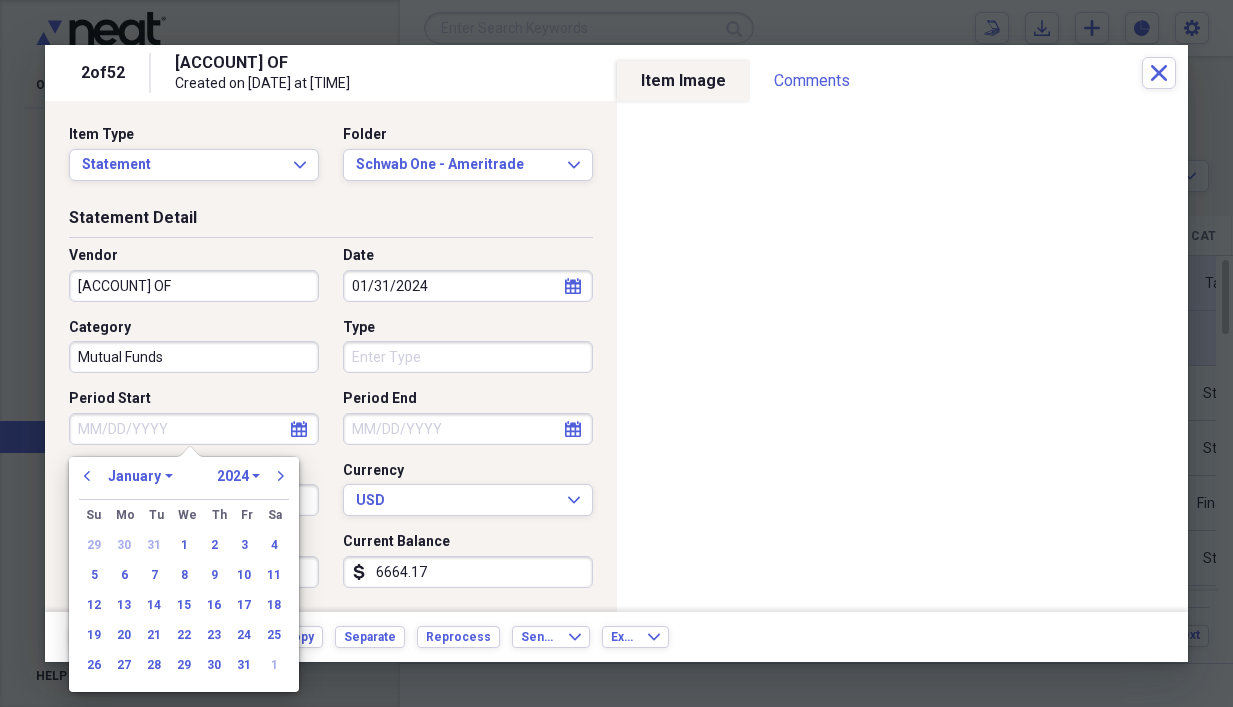 click on "1970 1971 1972 1973 1974 1975 1976 1977 1978 1979 1980 1981 1982 1983 1984 1985 1986 1987 1988 1989 1990 1991 1992 1993 1994 1995 1996 1997 1998 1999 2000 2001 2002 2003 2004 2005 2006 2007 2008 2009 2010 2011 2012 2013 2014 2015 2016 2017 2018 2019 2020 2021 2022 2023 2024 2025 2026 2027 2028 2029 2030 2031 2032 2033 2034 2035" at bounding box center [238, 476] 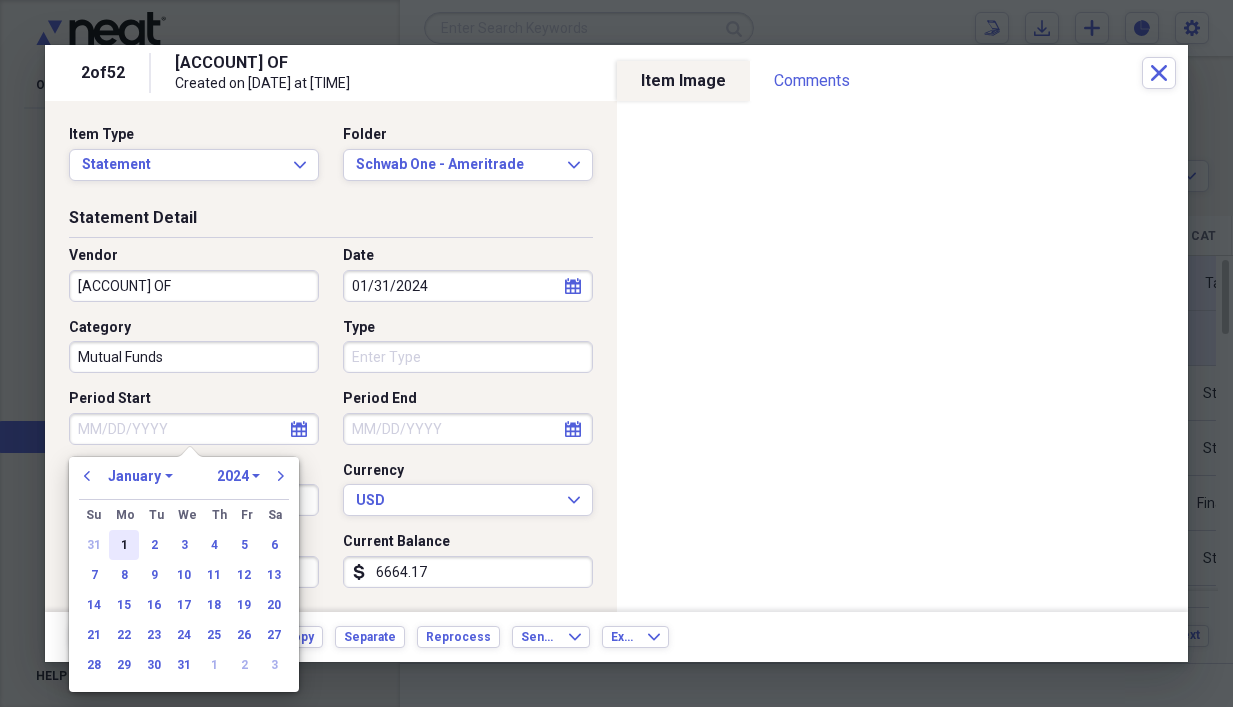 click on "1" at bounding box center (124, 545) 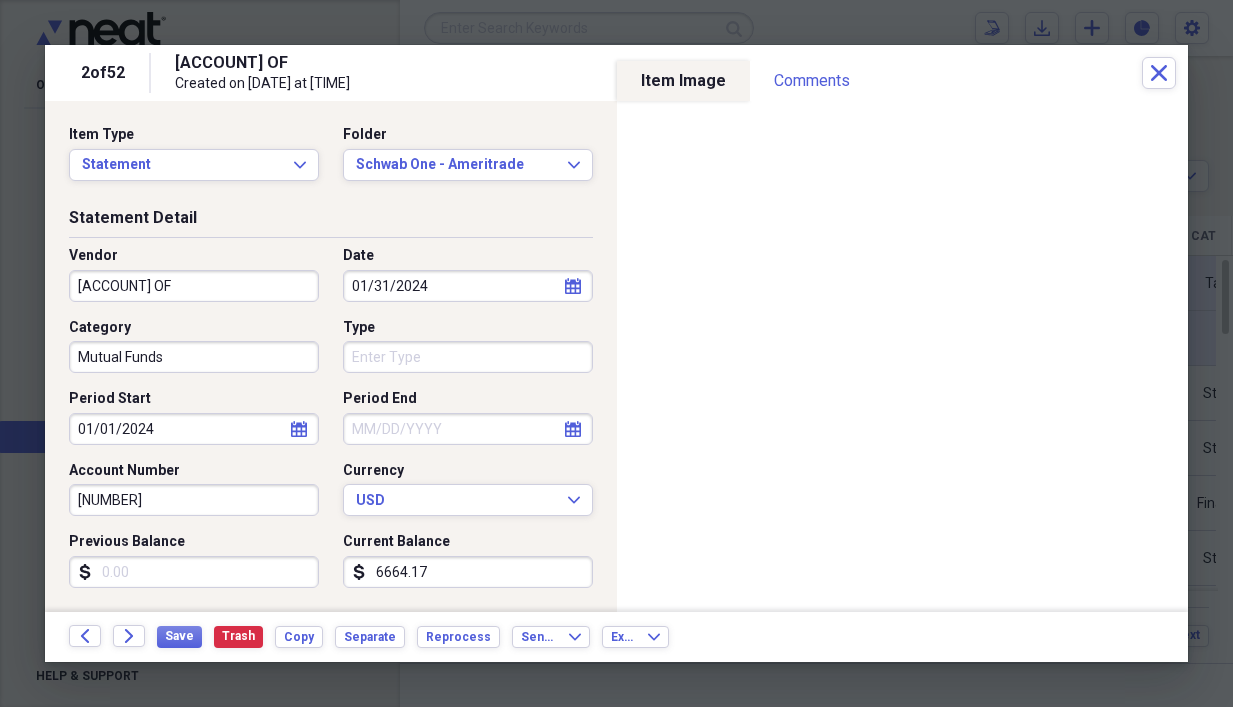 click 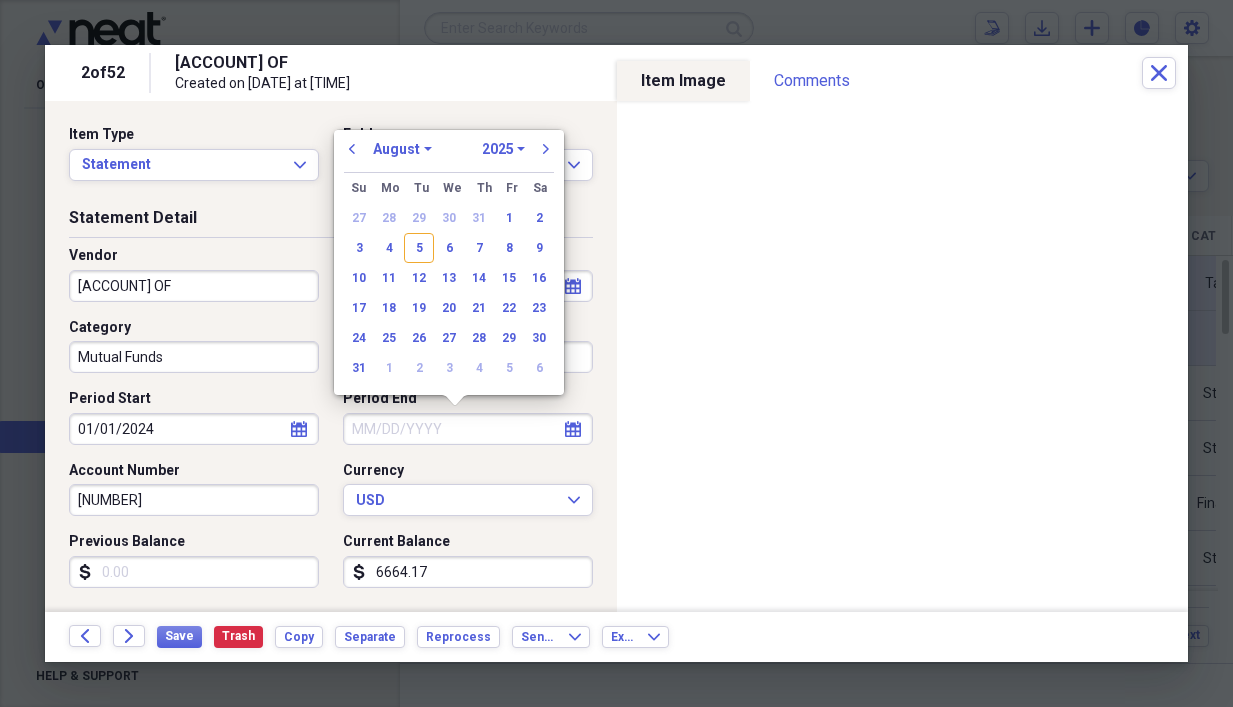 click on "January February March April May June July August September October November December" at bounding box center [402, 149] 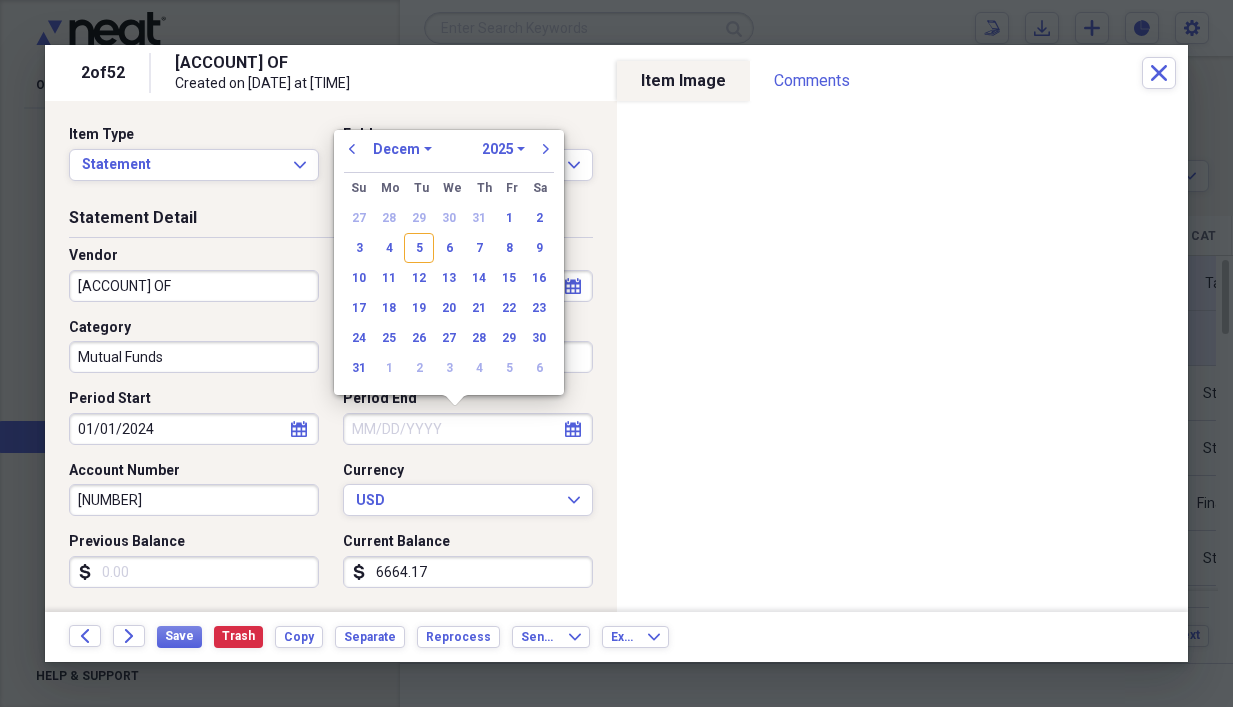 click on "January February March April May June July August September October November December" at bounding box center (402, 149) 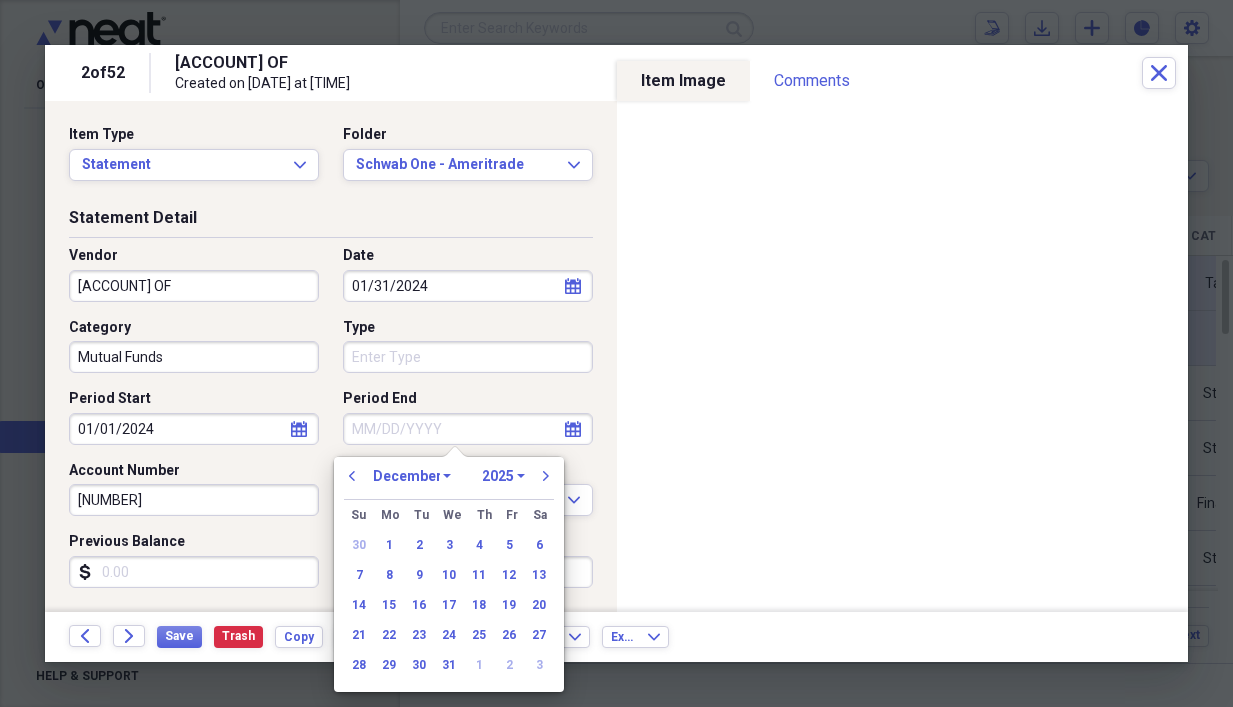 click on "1970 1971 1972 1973 1974 1975 1976 1977 1978 1979 1980 1981 1982 1983 1984 1985 1986 1987 1988 1989 1990 1991 1992 1993 1994 1995 1996 1997 1998 1999 2000 2001 2002 2003 2004 2005 2006 2007 2008 2009 2010 2011 2012 2013 2014 2015 2016 2017 2018 2019 2020 2021 2022 2023 2024 2025 2026 2027 2028 2029 2030 2031 2032 2033 2034 2035" at bounding box center (503, 476) 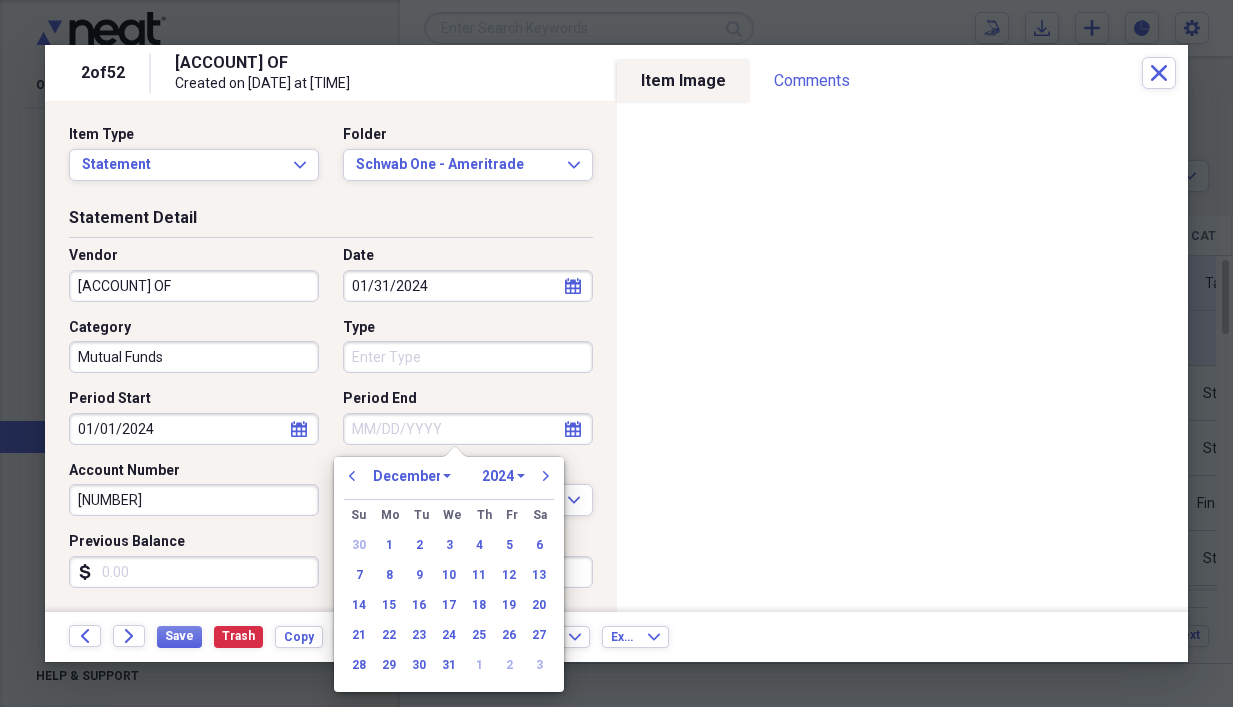 click on "1970 1971 1972 1973 1974 1975 1976 1977 1978 1979 1980 1981 1982 1983 1984 1985 1986 1987 1988 1989 1990 1991 1992 1993 1994 1995 1996 1997 1998 1999 2000 2001 2002 2003 2004 2005 2006 2007 2008 2009 2010 2011 2012 2013 2014 2015 2016 2017 2018 2019 2020 2021 2022 2023 2024 2025 2026 2027 2028 2029 2030 2031 2032 2033 2034 2035" at bounding box center [503, 476] 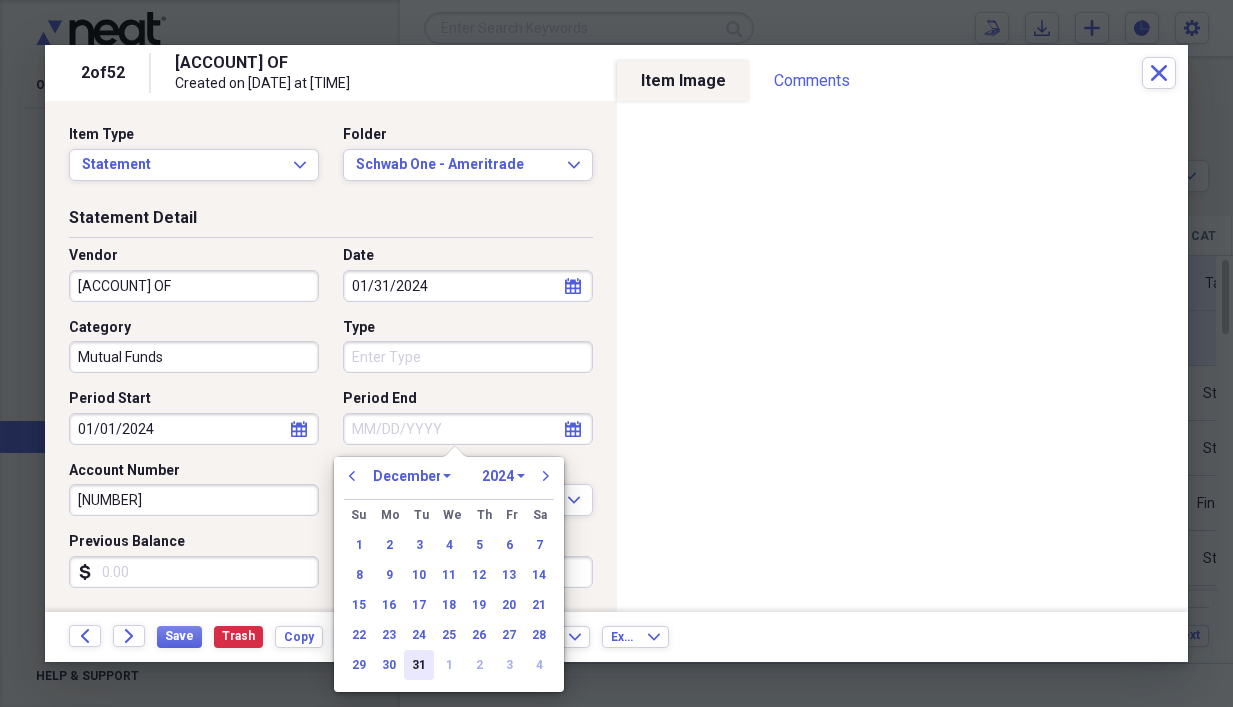 click on "31" at bounding box center (419, 665) 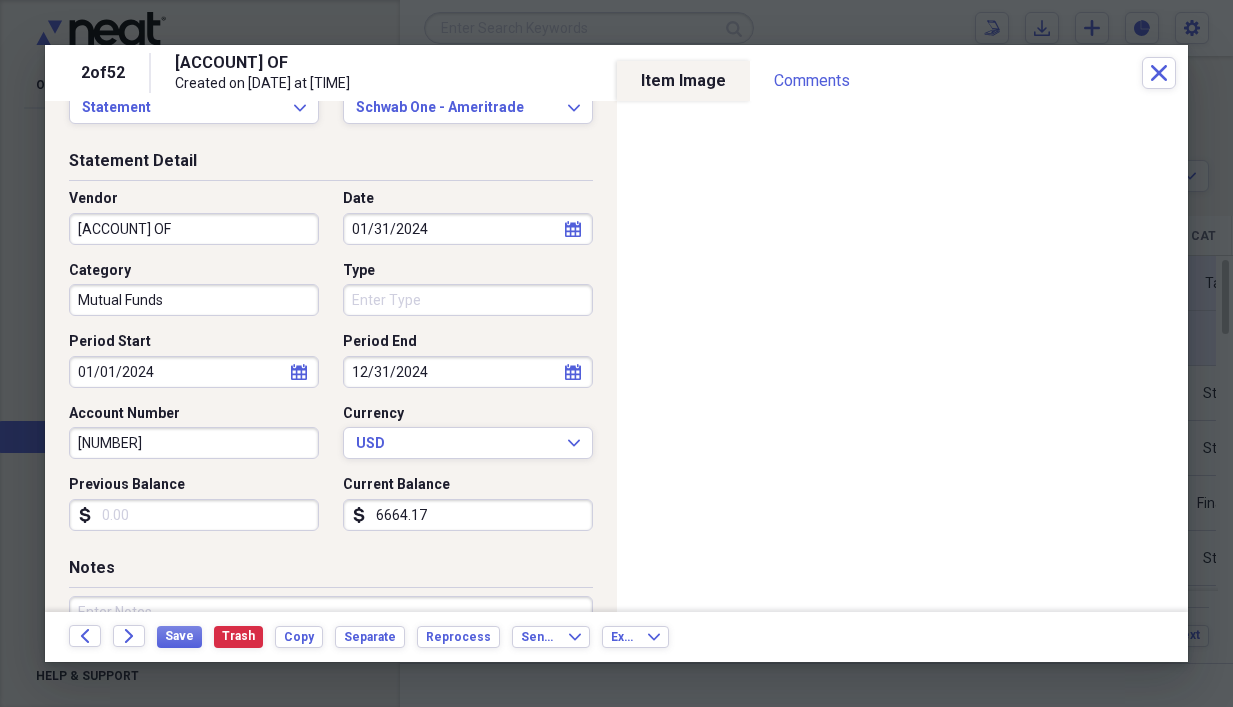scroll, scrollTop: 0, scrollLeft: 0, axis: both 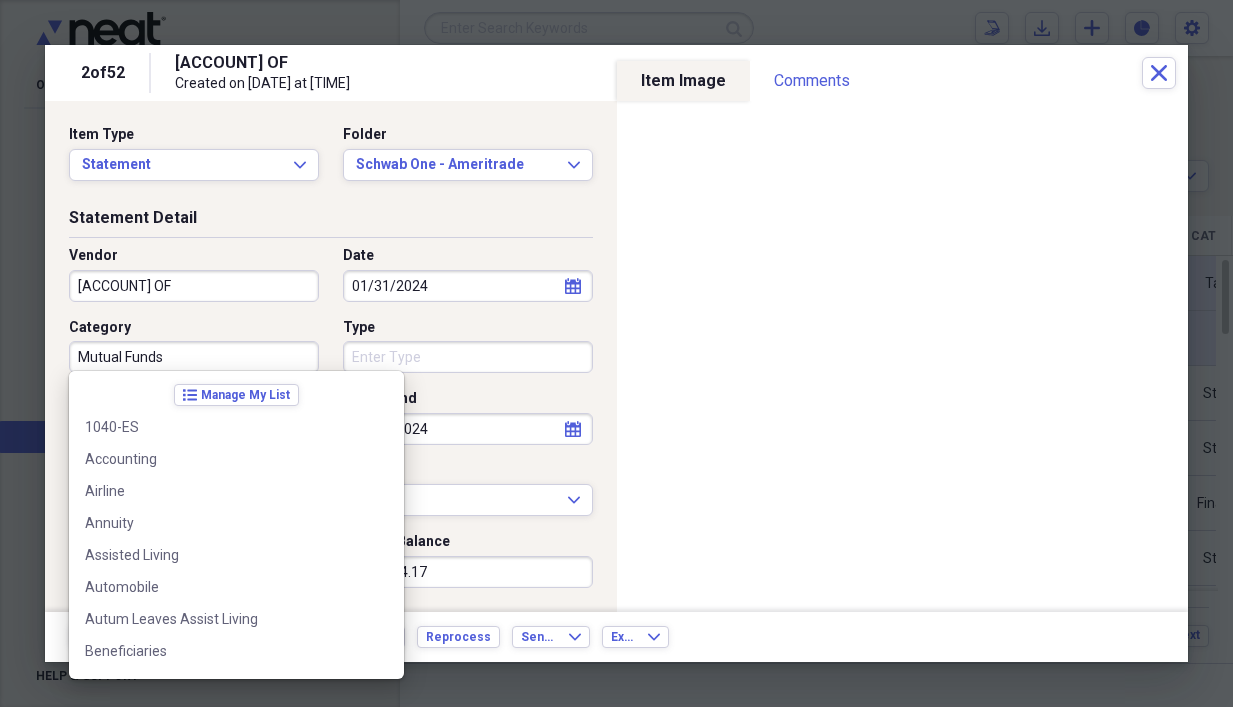 click on "Mutual Funds" at bounding box center (194, 357) 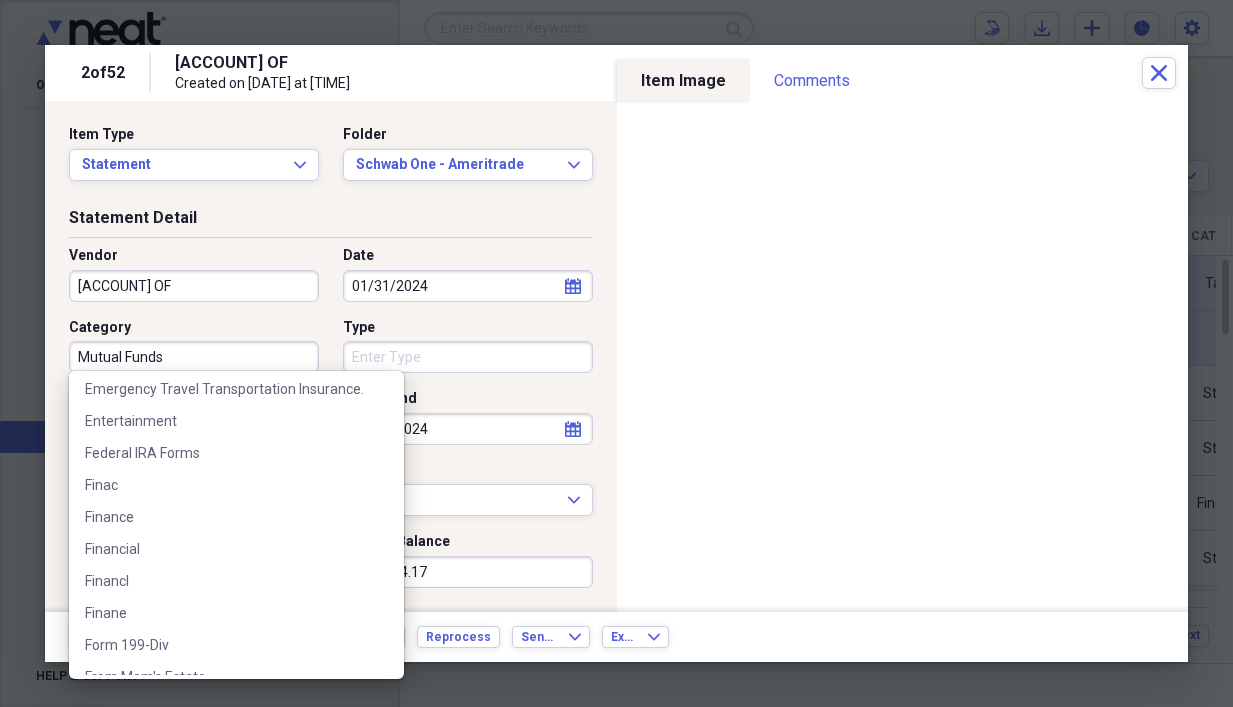 scroll, scrollTop: 776, scrollLeft: 0, axis: vertical 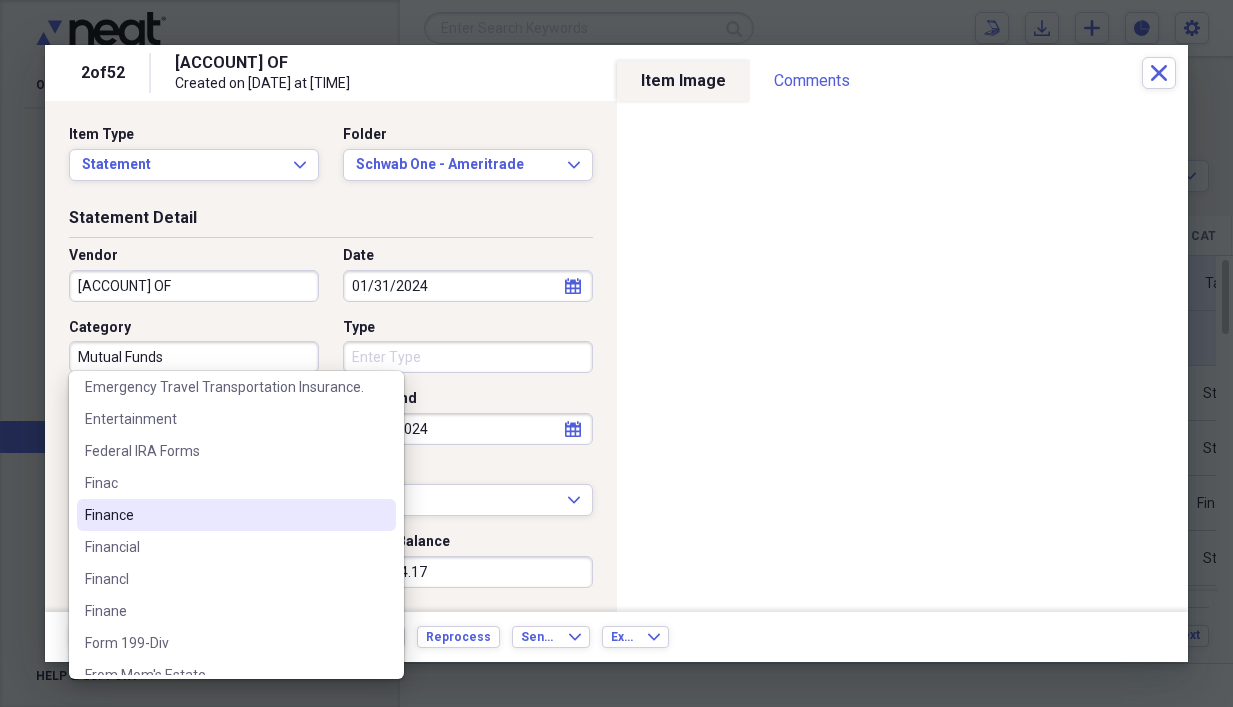 click on "Finance" at bounding box center (224, 515) 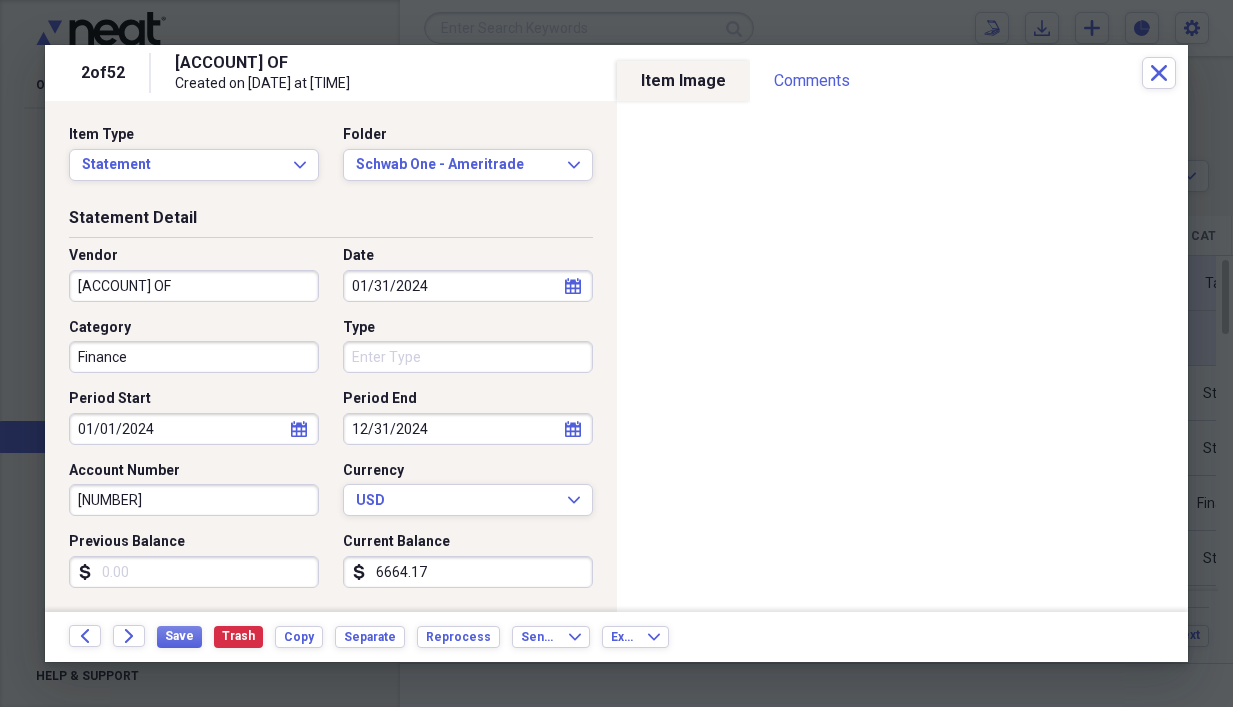 click on "Category" at bounding box center (194, 328) 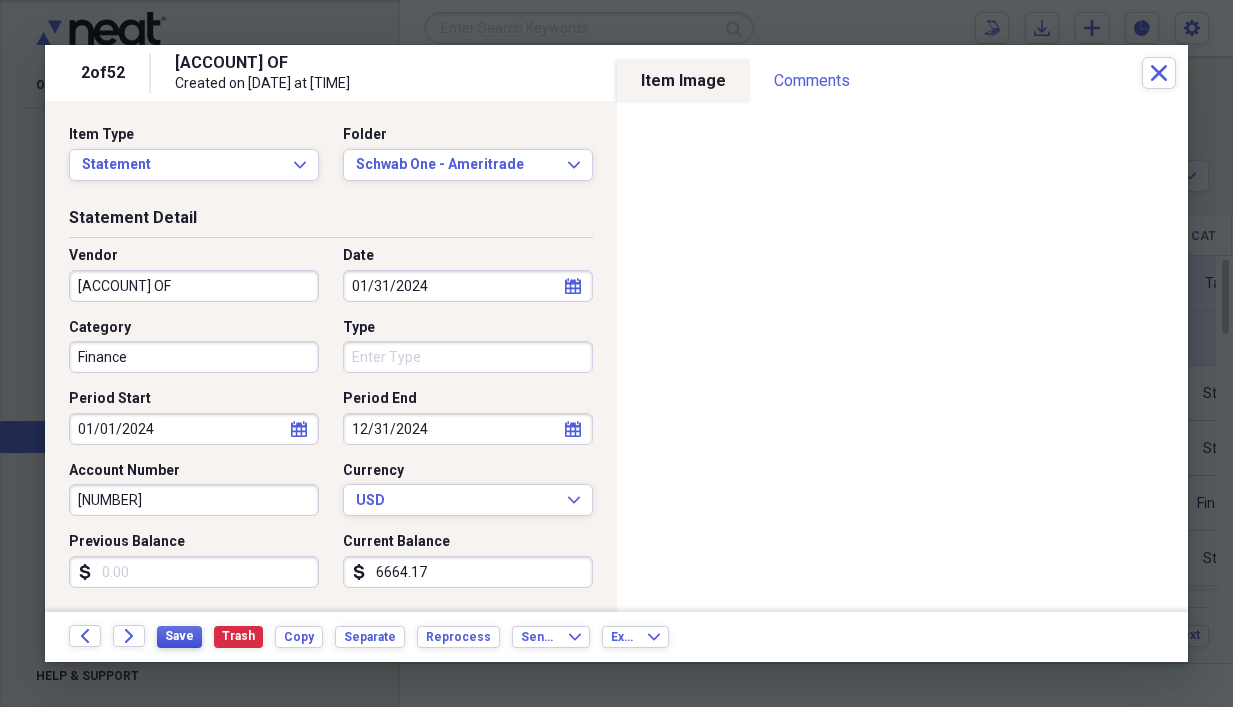 click on "Save" at bounding box center [179, 637] 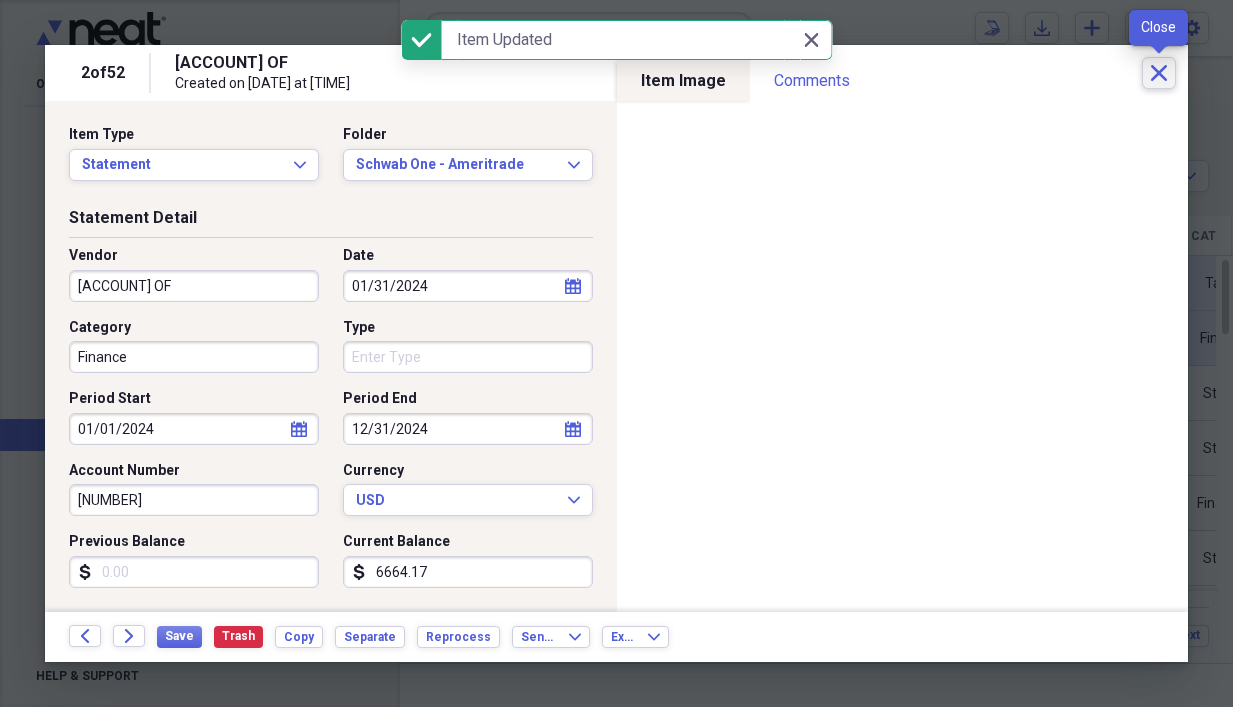 click on "Close" at bounding box center [1159, 73] 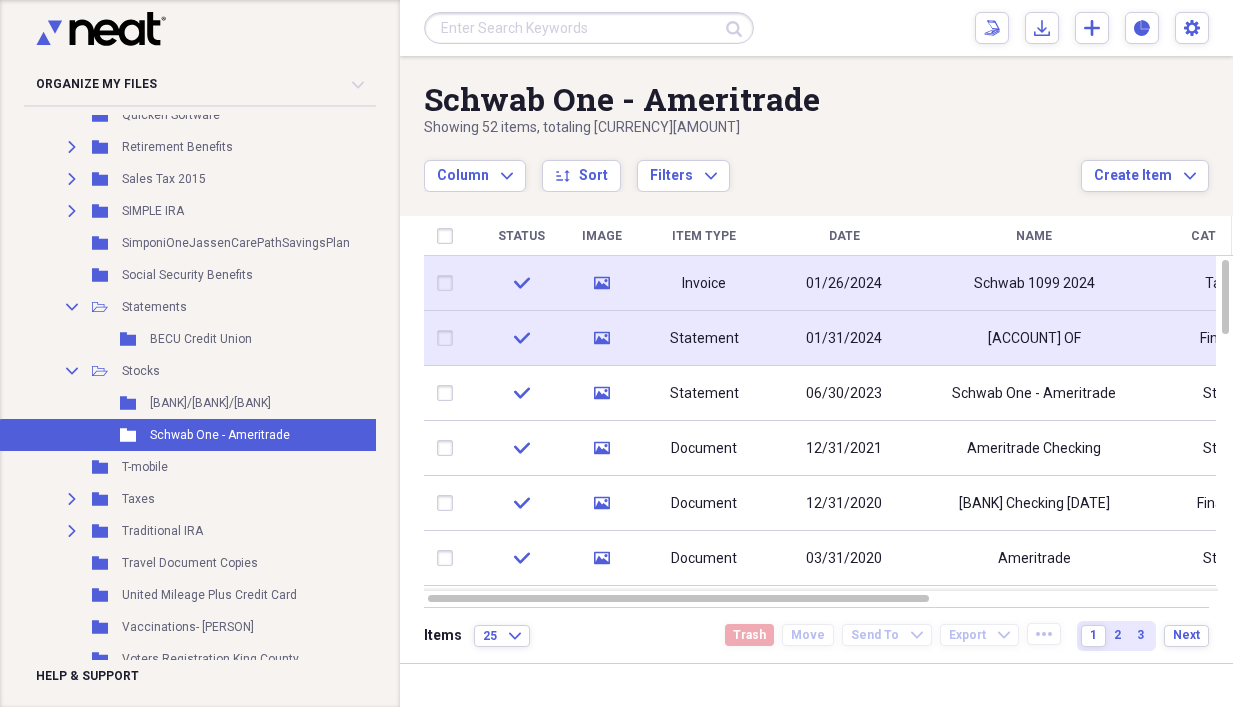 click on "Invoice" at bounding box center [704, 284] 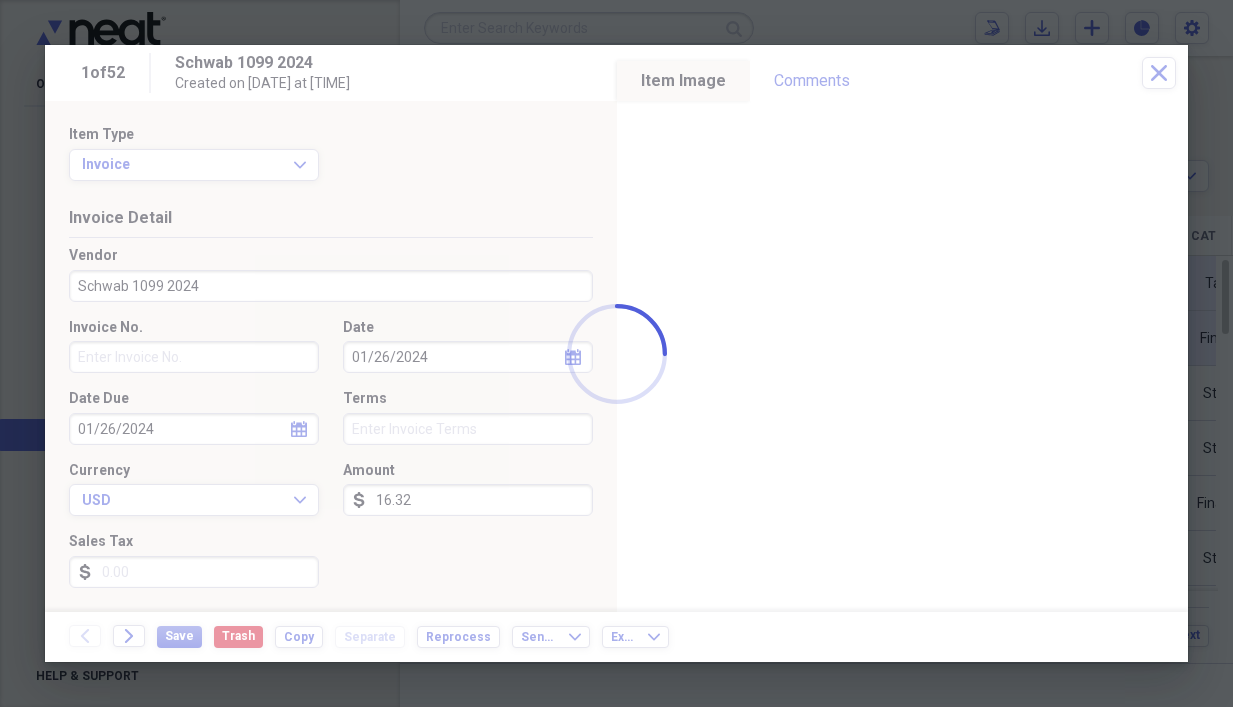 click at bounding box center (616, 353) 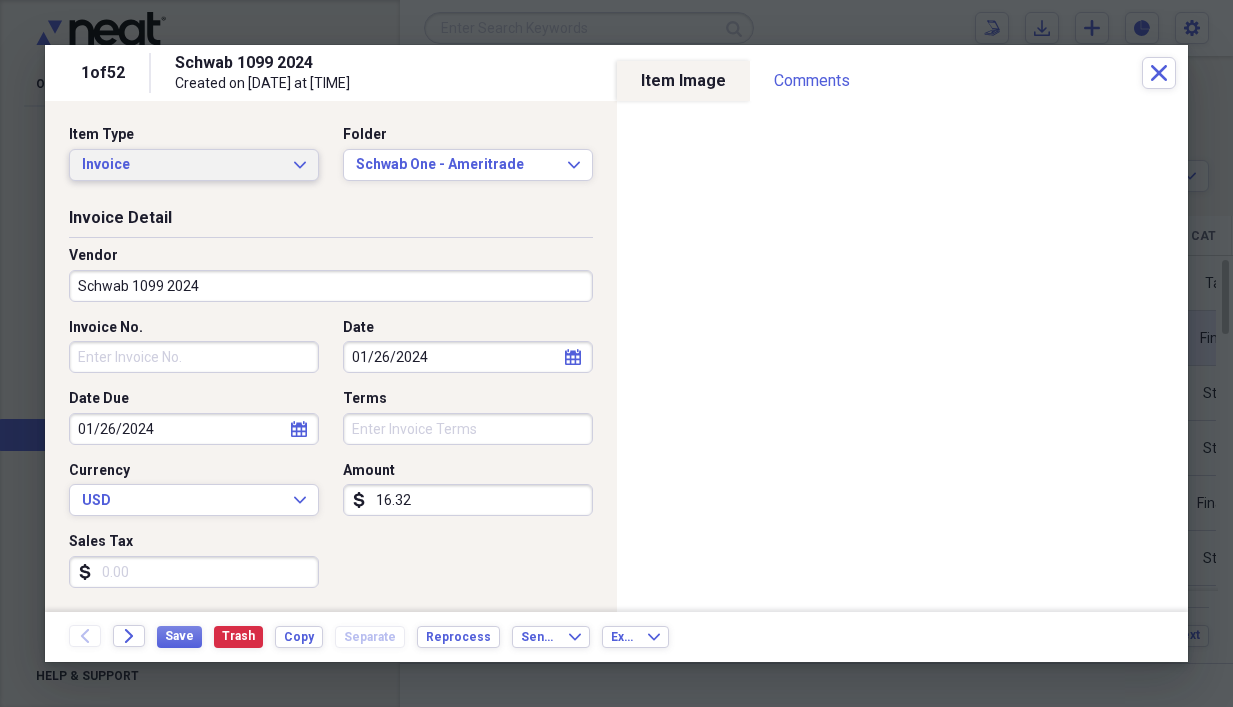 click on "Invoice Expand" at bounding box center [194, 165] 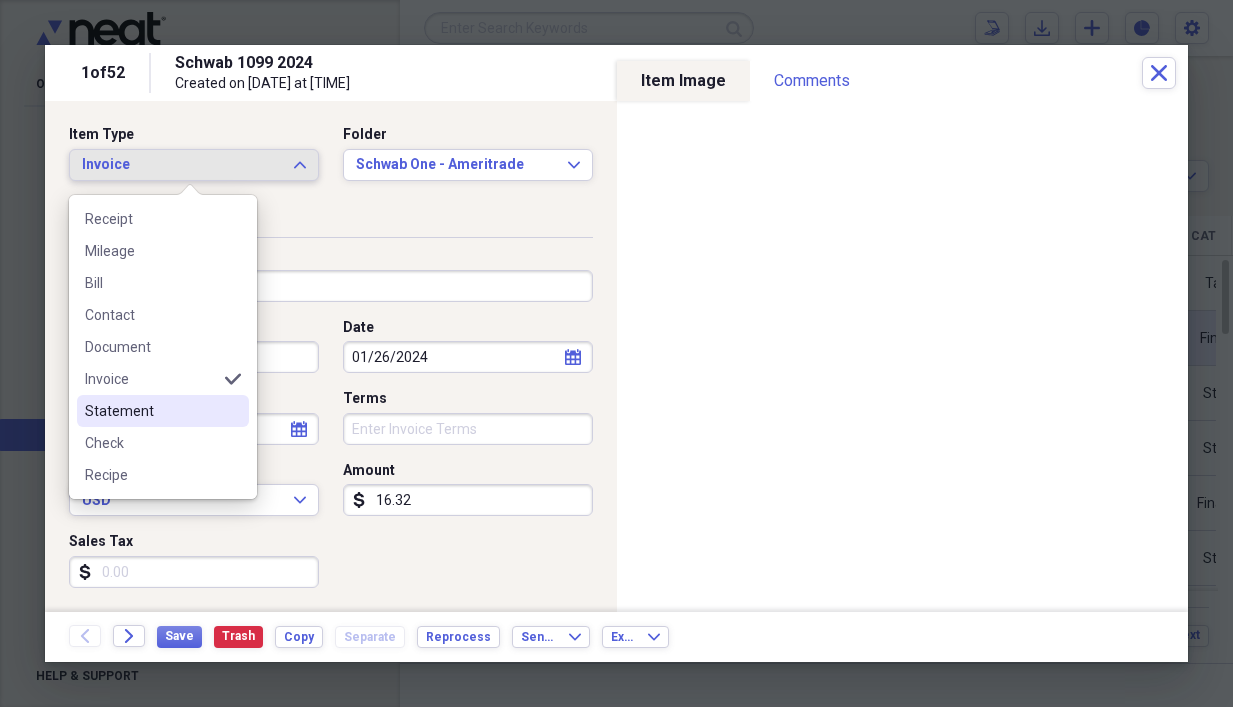 click on "Statement" at bounding box center [151, 411] 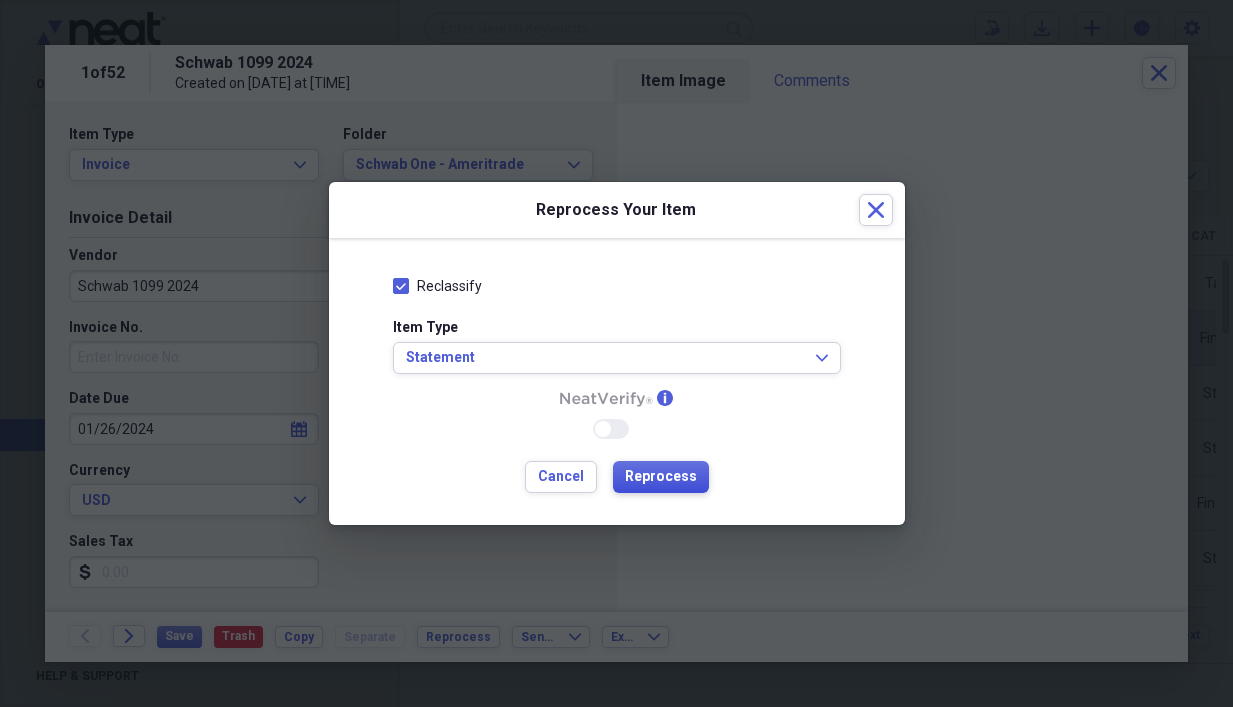 click on "Reprocess" at bounding box center (661, 477) 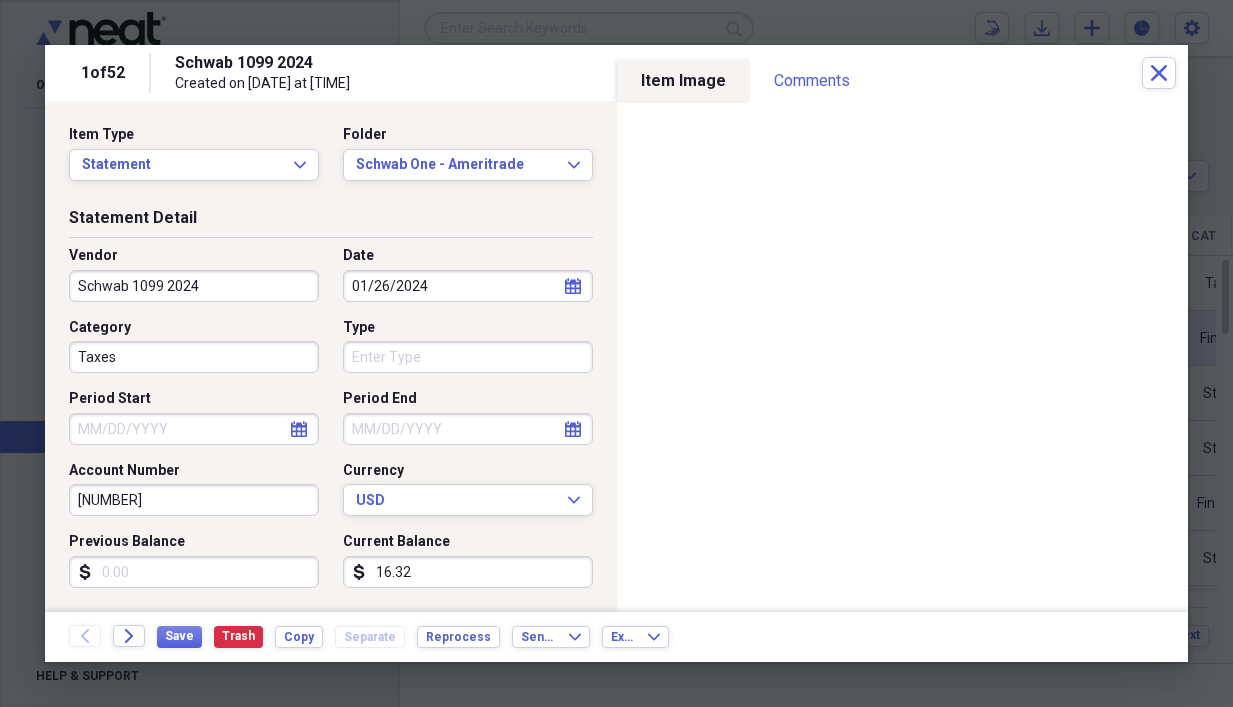 click on "calendar" 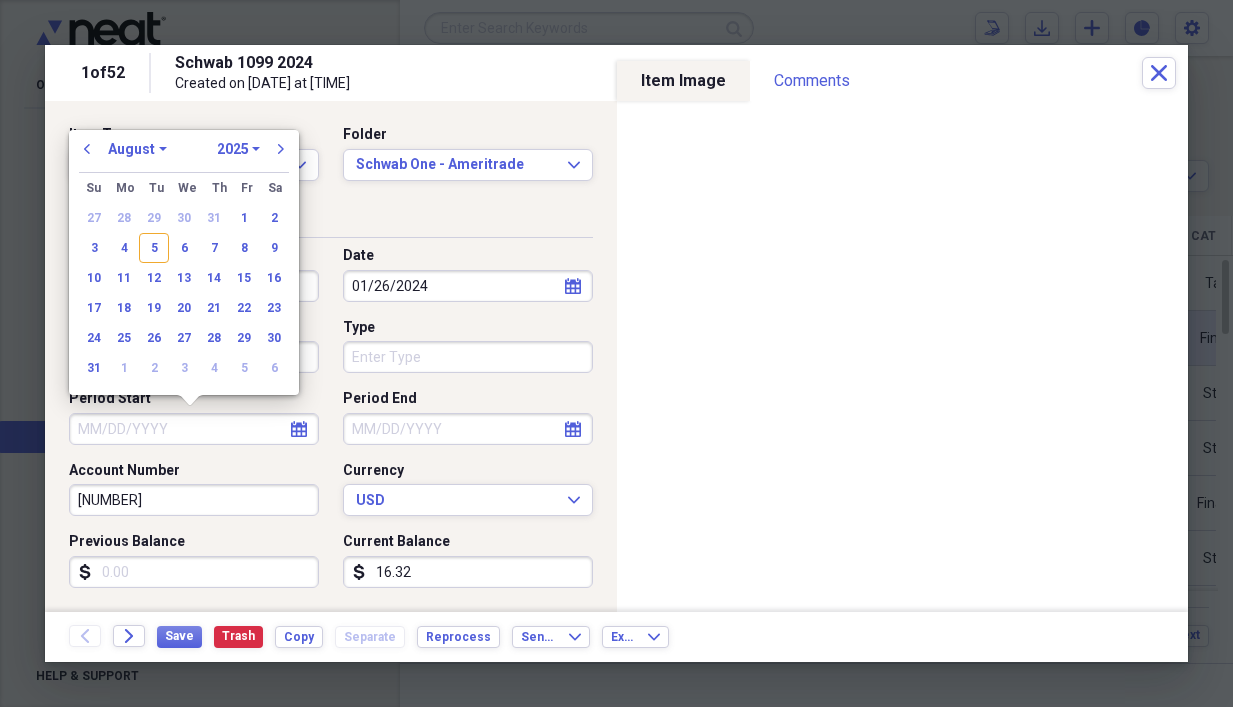 click on "January February March April May June July August September October November December" at bounding box center (137, 149) 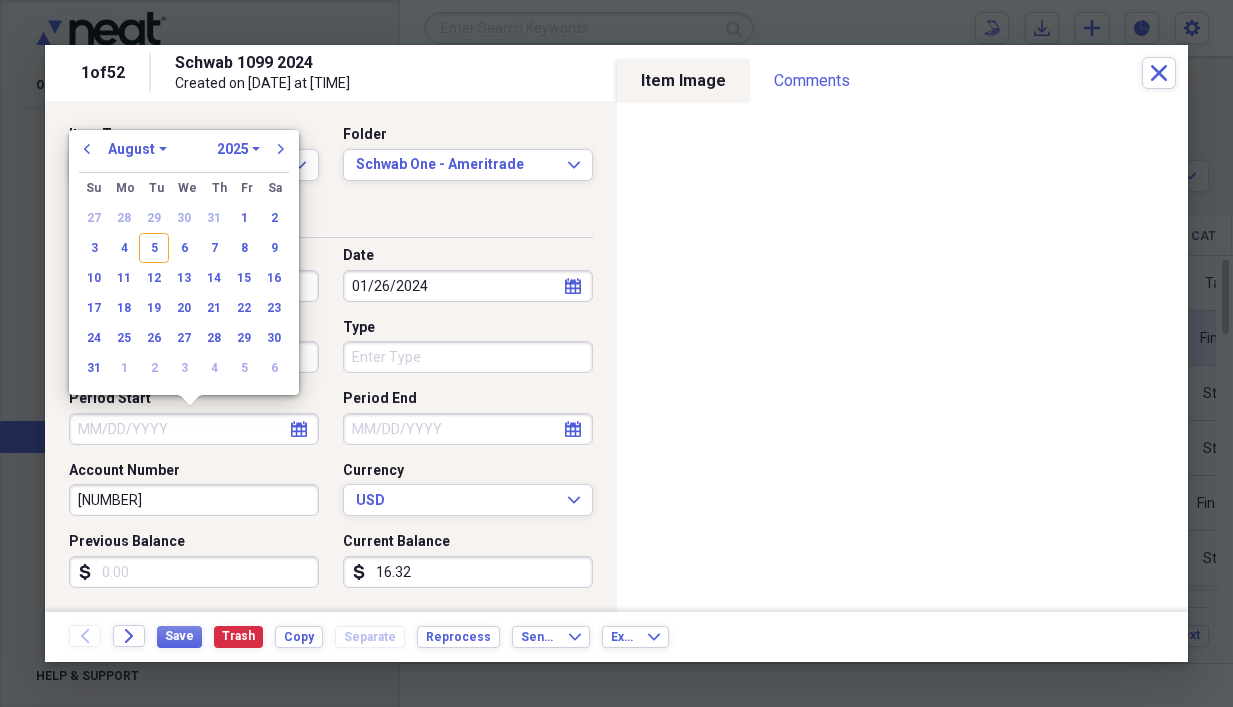 select on "0" 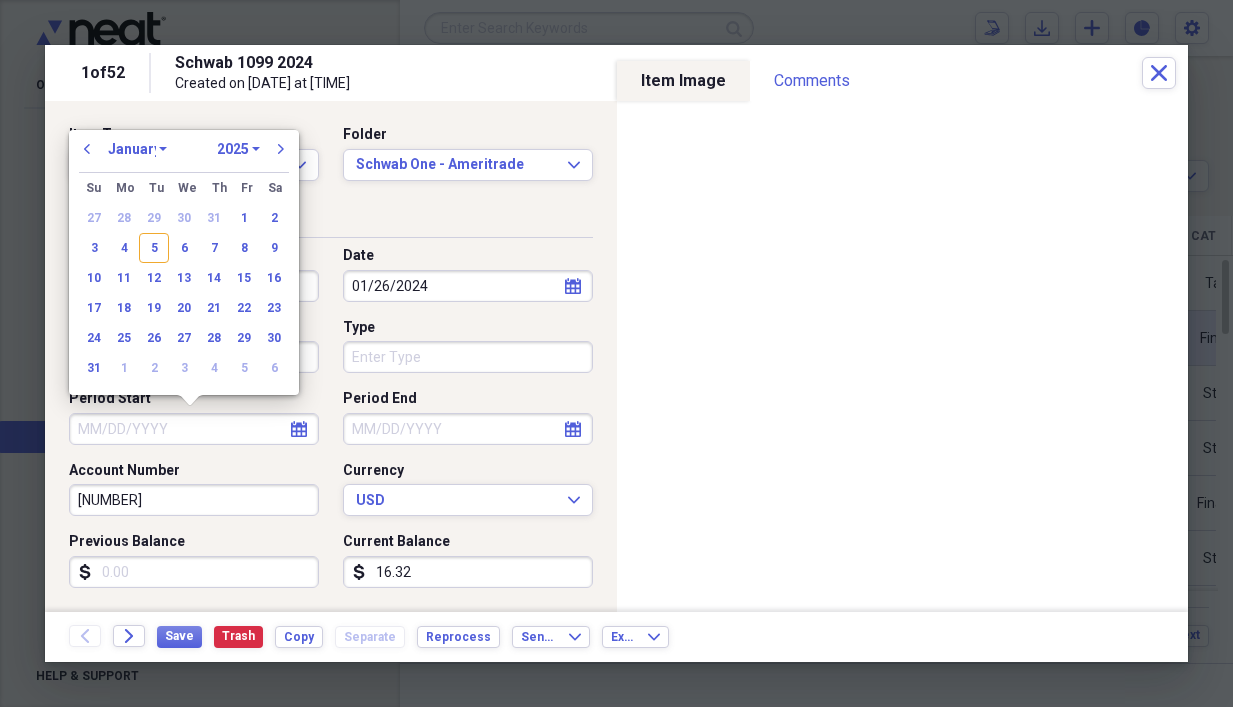 click on "January February March April May June July August September October November December" at bounding box center (137, 149) 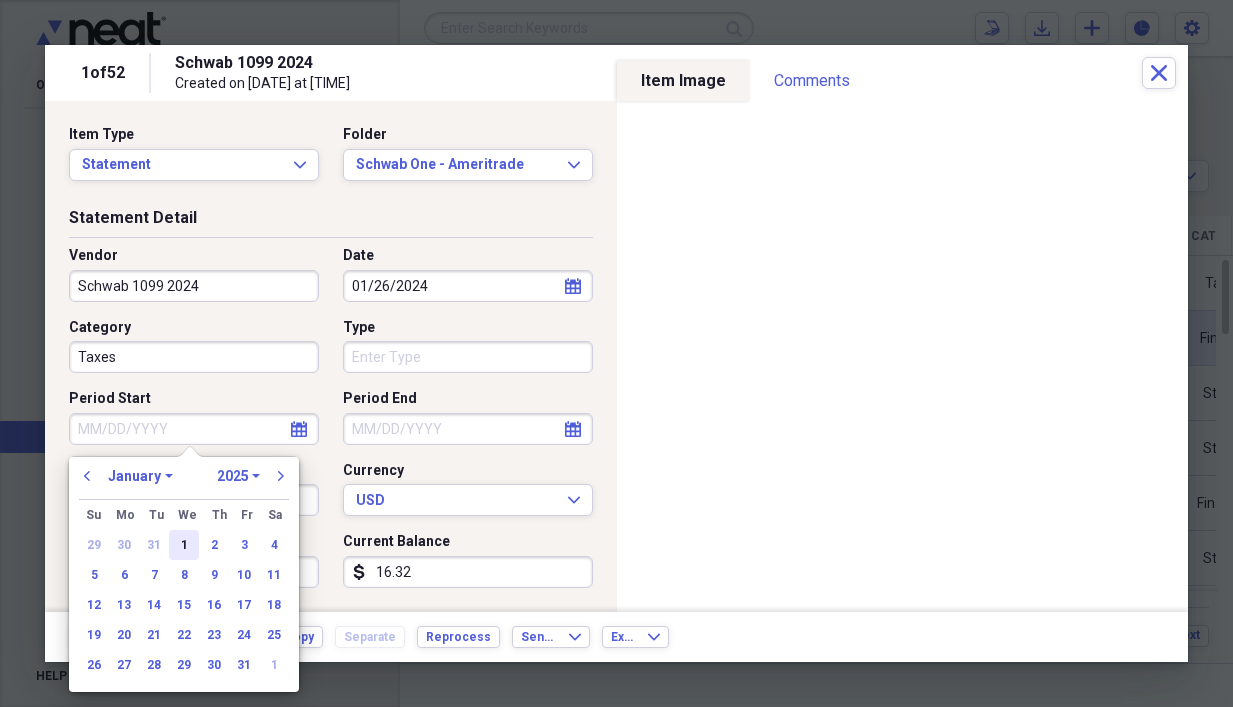click on "1" at bounding box center [184, 545] 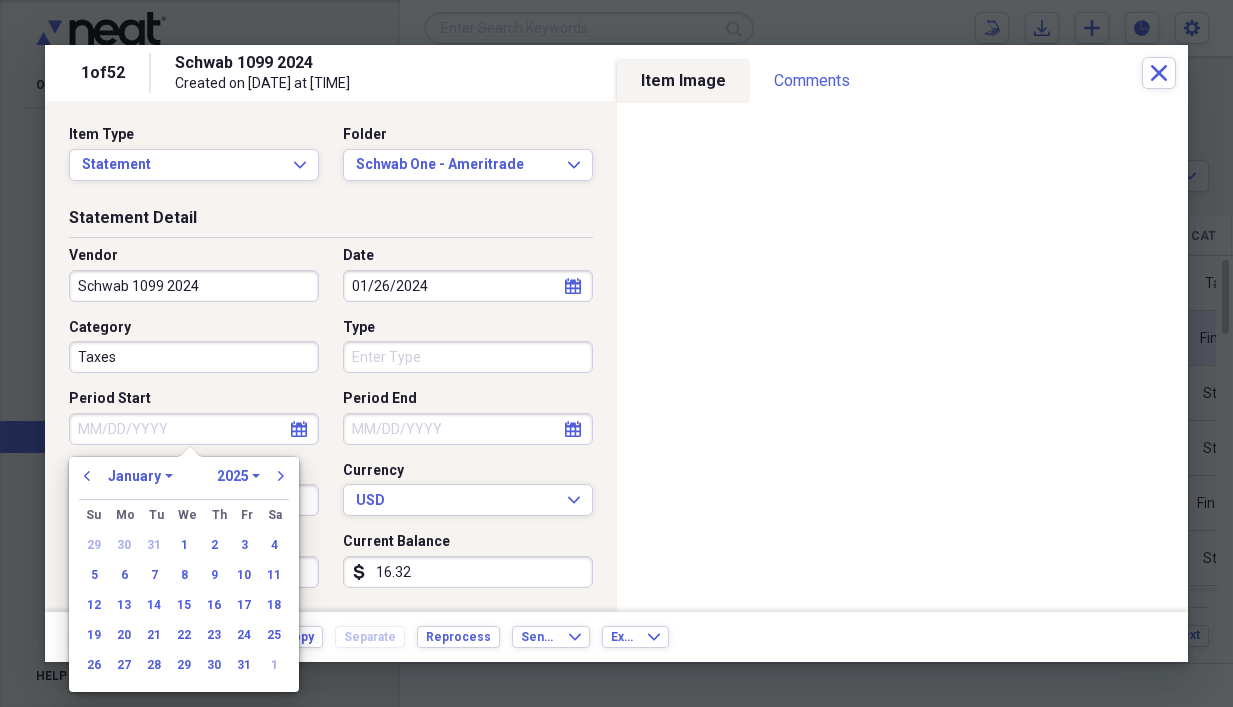 type on "01/01/2025" 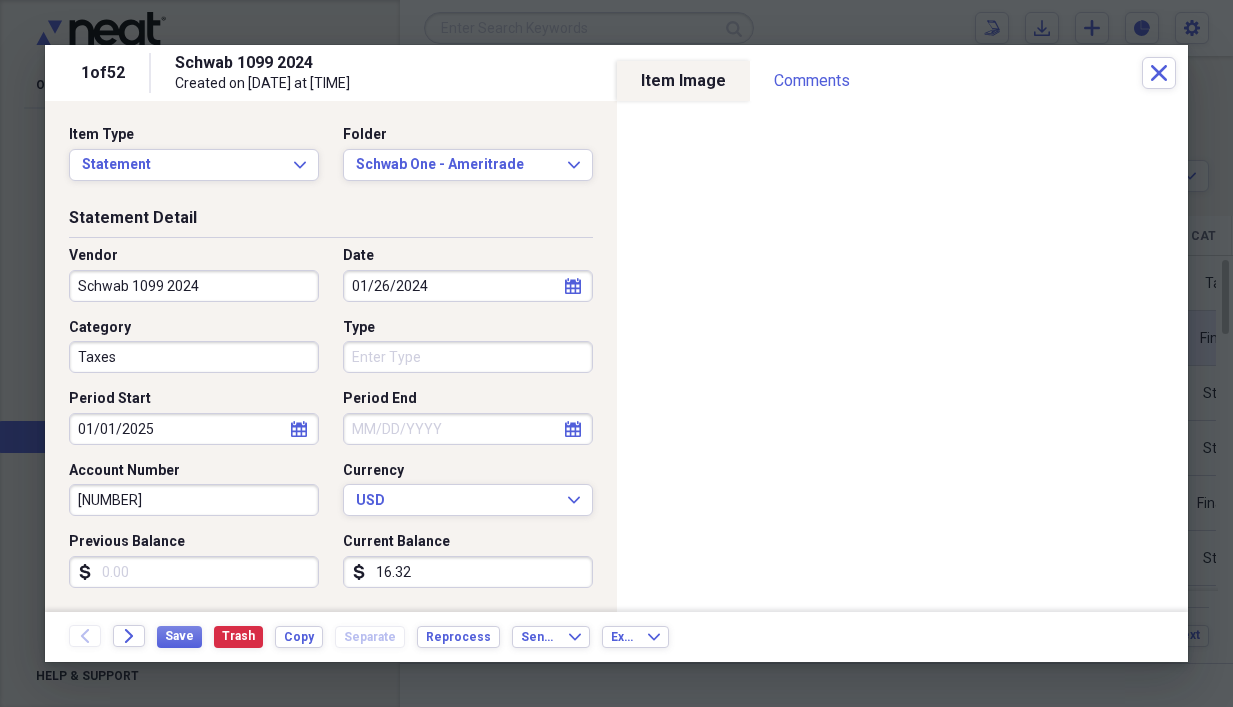 click 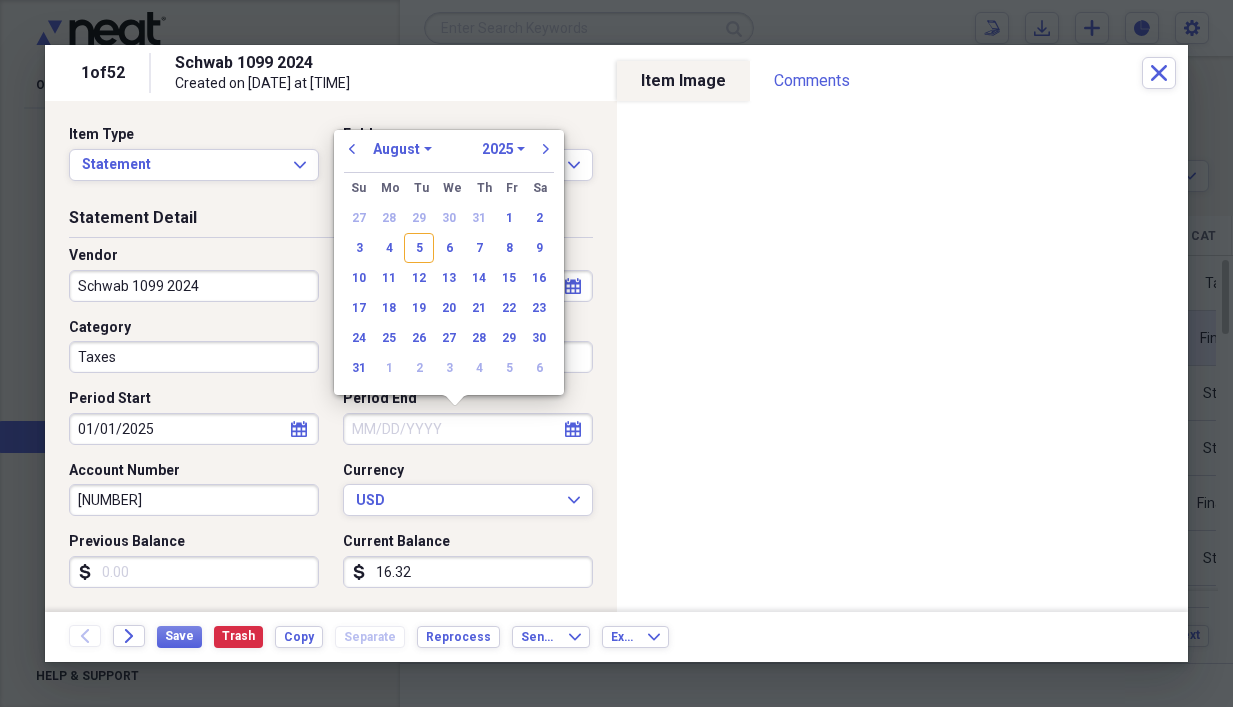 click on "January February March April May June July August September October November December" at bounding box center (402, 149) 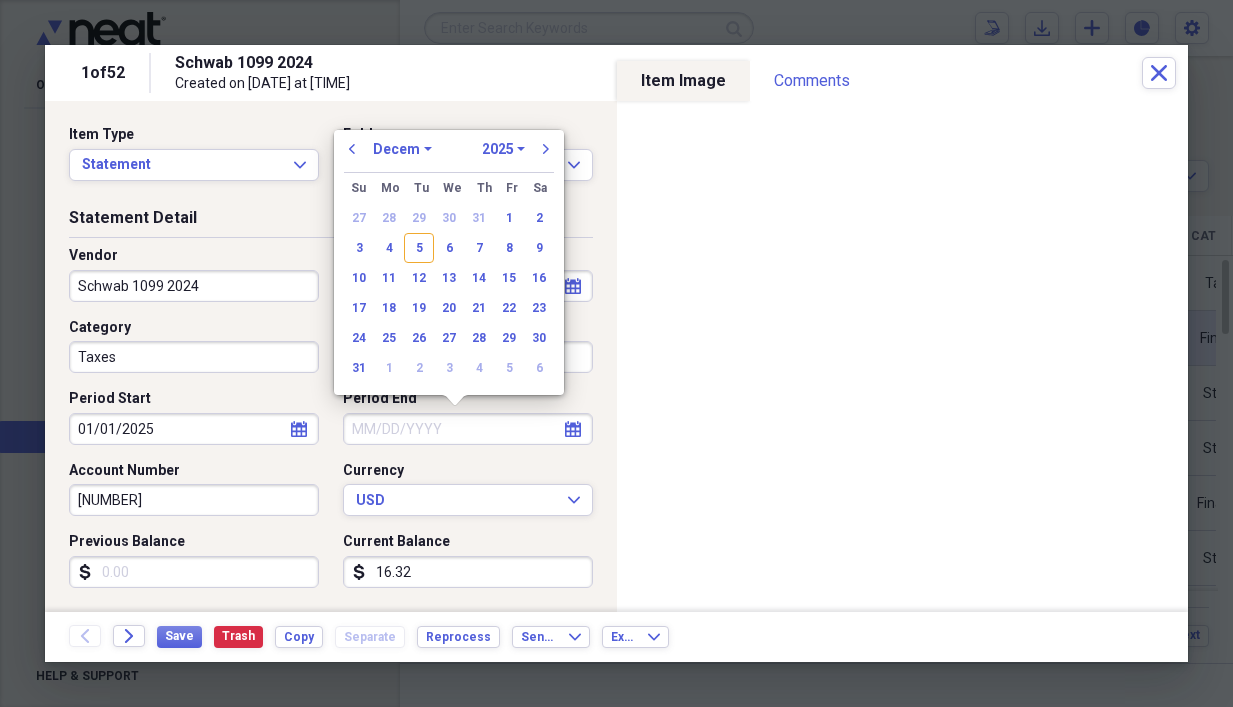 click on "January February March April May June July August September October November December" at bounding box center [402, 149] 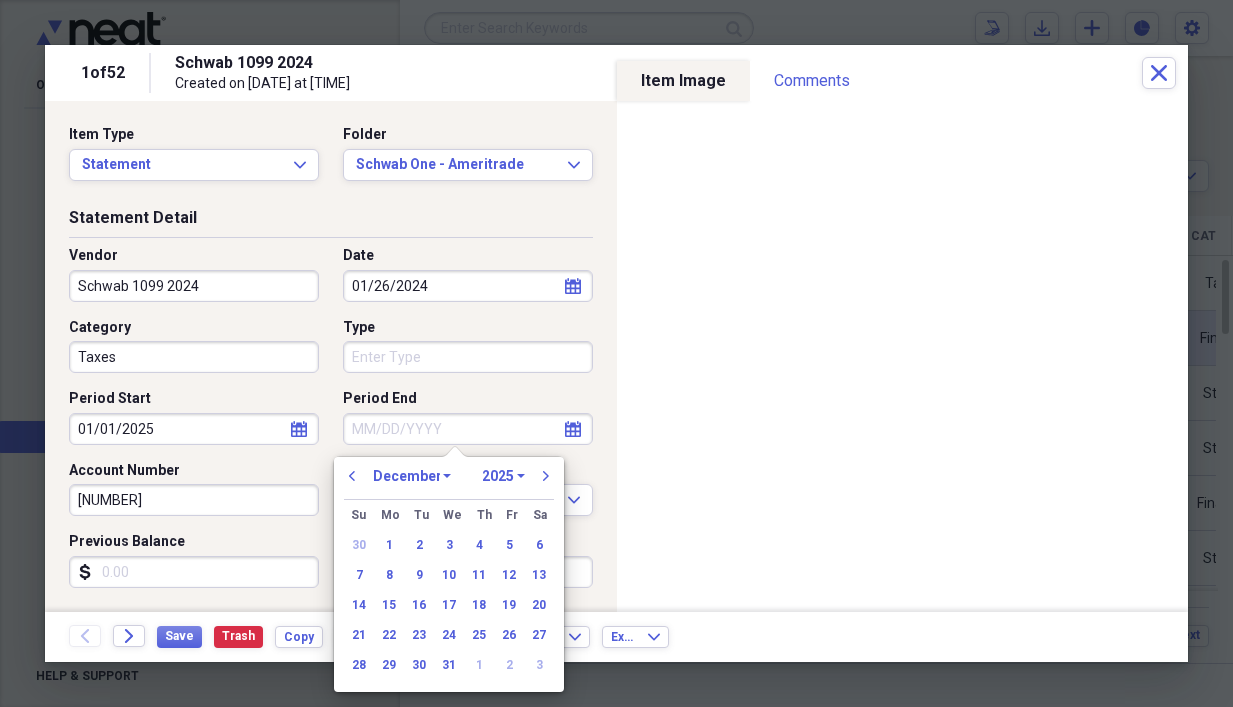 click on "1970 1971 1972 1973 1974 1975 1976 1977 1978 1979 1980 1981 1982 1983 1984 1985 1986 1987 1988 1989 1990 1991 1992 1993 1994 1995 1996 1997 1998 1999 2000 2001 2002 2003 2004 2005 2006 2007 2008 2009 2010 2011 2012 2013 2014 2015 2016 2017 2018 2019 2020 2021 2022 2023 2024 2025 2026 2027 2028 2029 2030 2031 2032 2033 2034 2035" at bounding box center (503, 476) 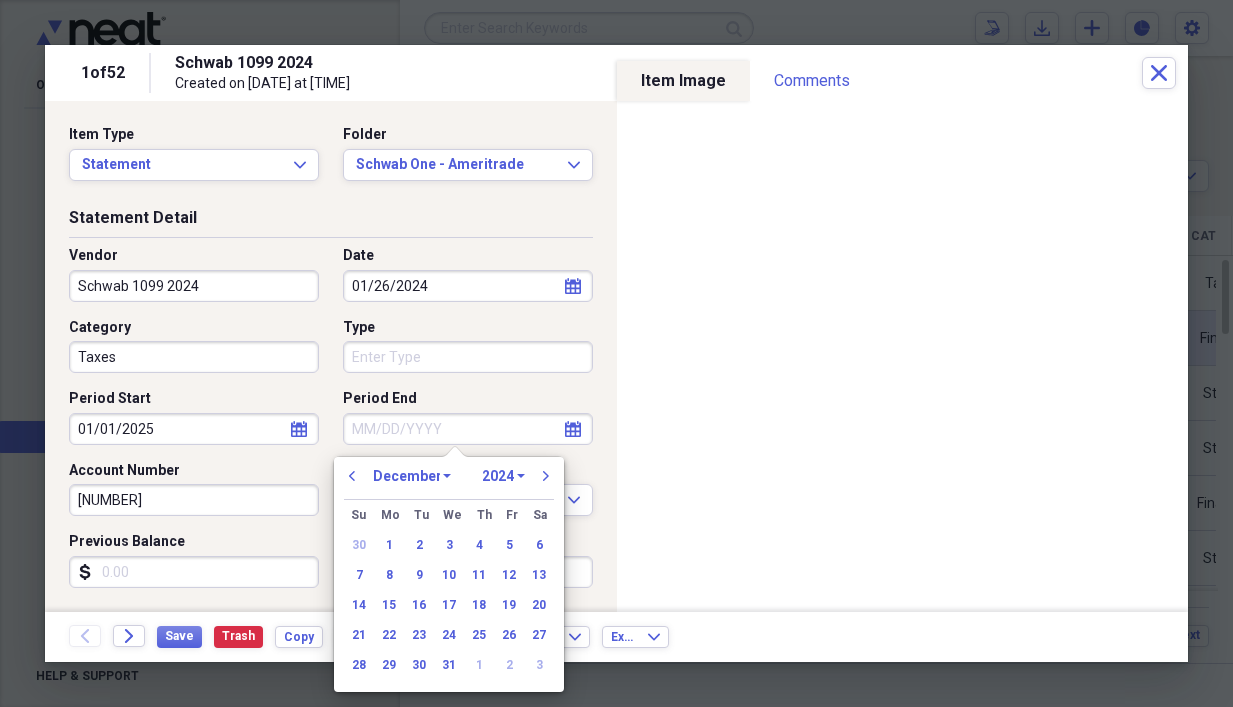 click on "1970 1971 1972 1973 1974 1975 1976 1977 1978 1979 1980 1981 1982 1983 1984 1985 1986 1987 1988 1989 1990 1991 1992 1993 1994 1995 1996 1997 1998 1999 2000 2001 2002 2003 2004 2005 2006 2007 2008 2009 2010 2011 2012 2013 2014 2015 2016 2017 2018 2019 2020 2021 2022 2023 2024 2025 2026 2027 2028 2029 2030 2031 2032 2033 2034 2035" at bounding box center (503, 476) 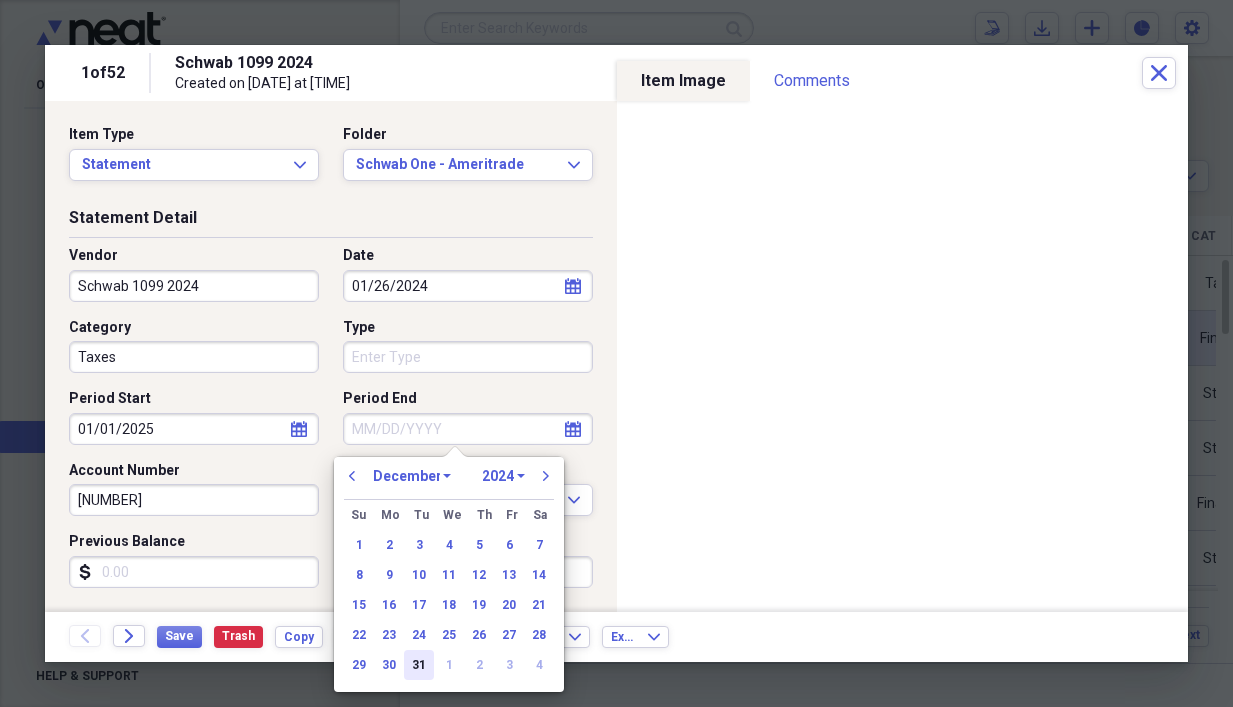 click on "31" at bounding box center (419, 665) 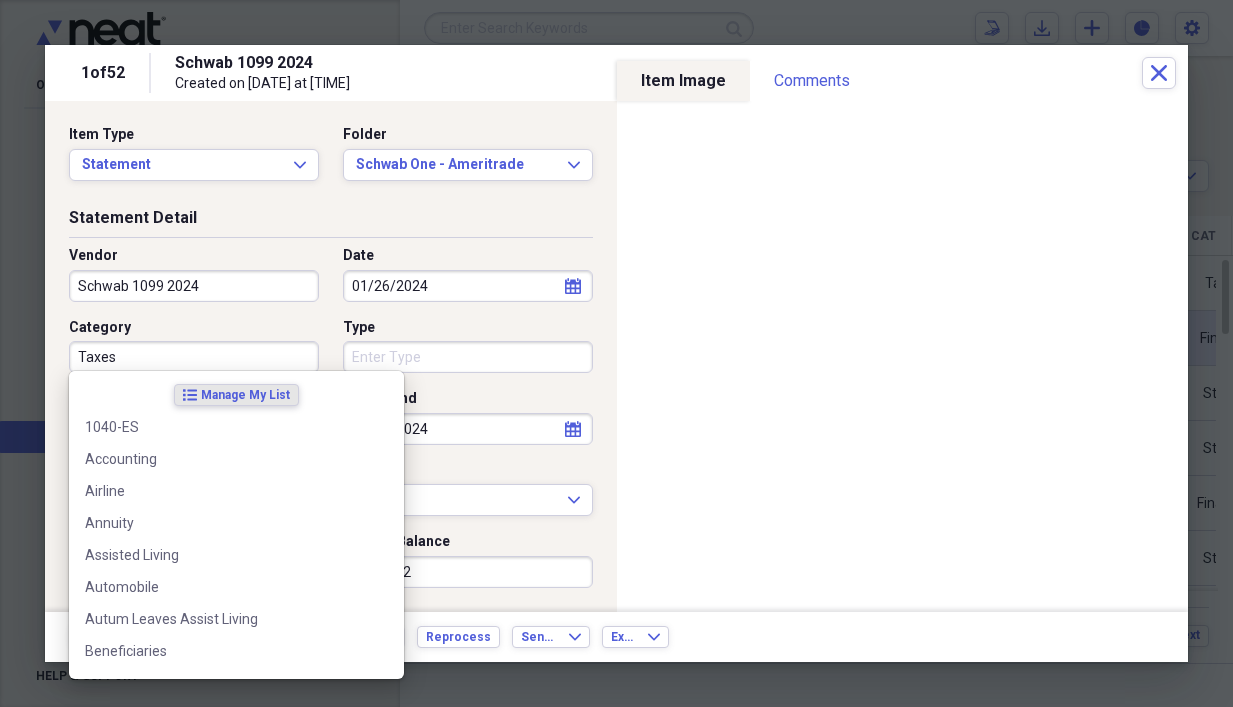 click on "Taxes" at bounding box center [194, 357] 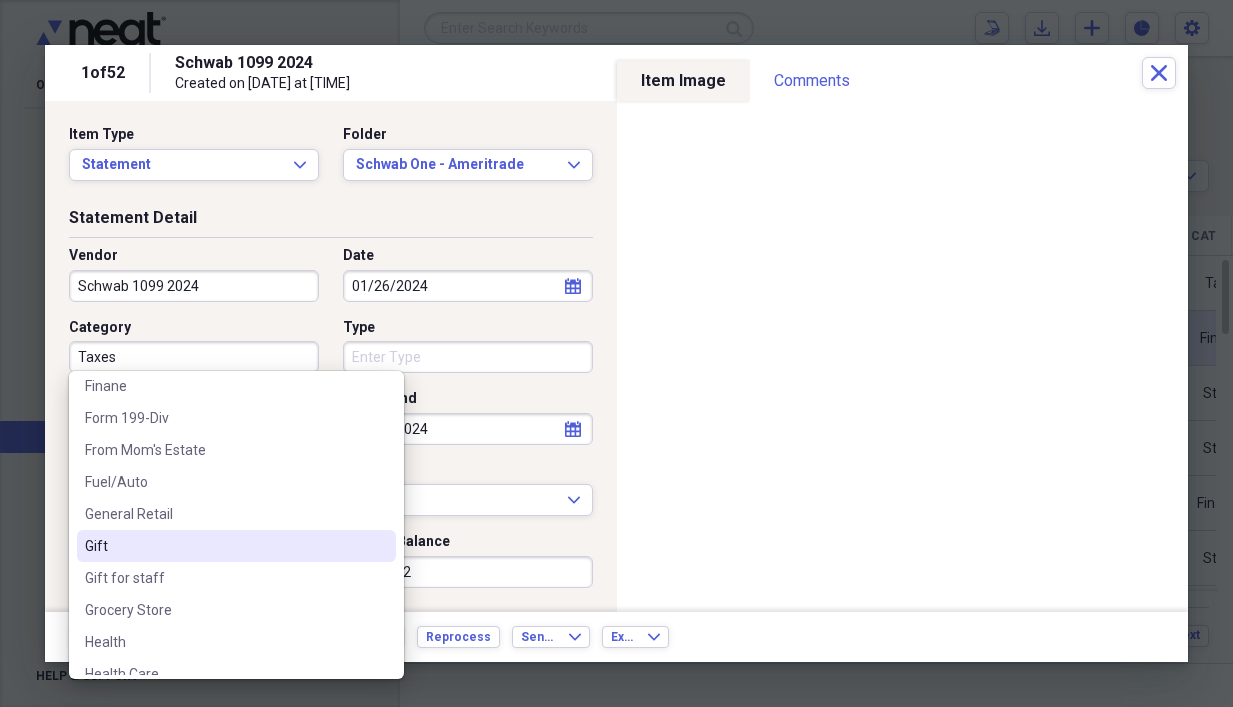 scroll, scrollTop: 1000, scrollLeft: 0, axis: vertical 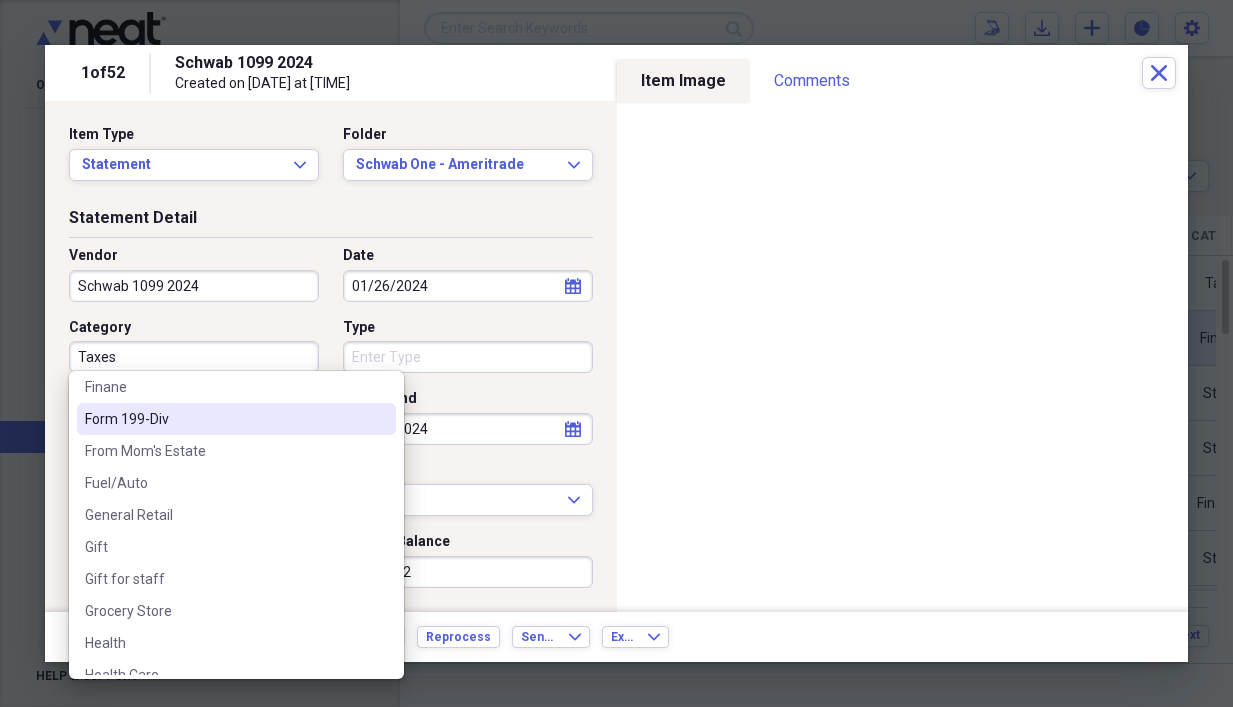 click on "Form 199-Div" at bounding box center (224, 419) 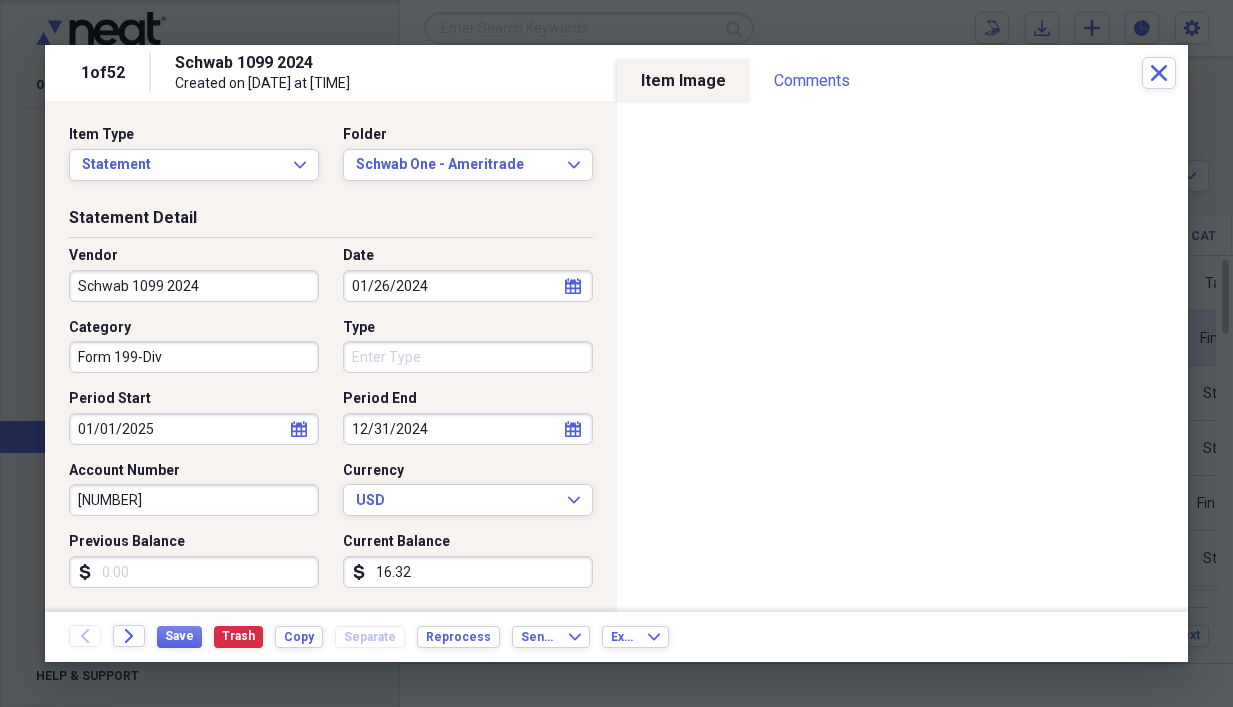 click on "Form 199-Div" at bounding box center [194, 357] 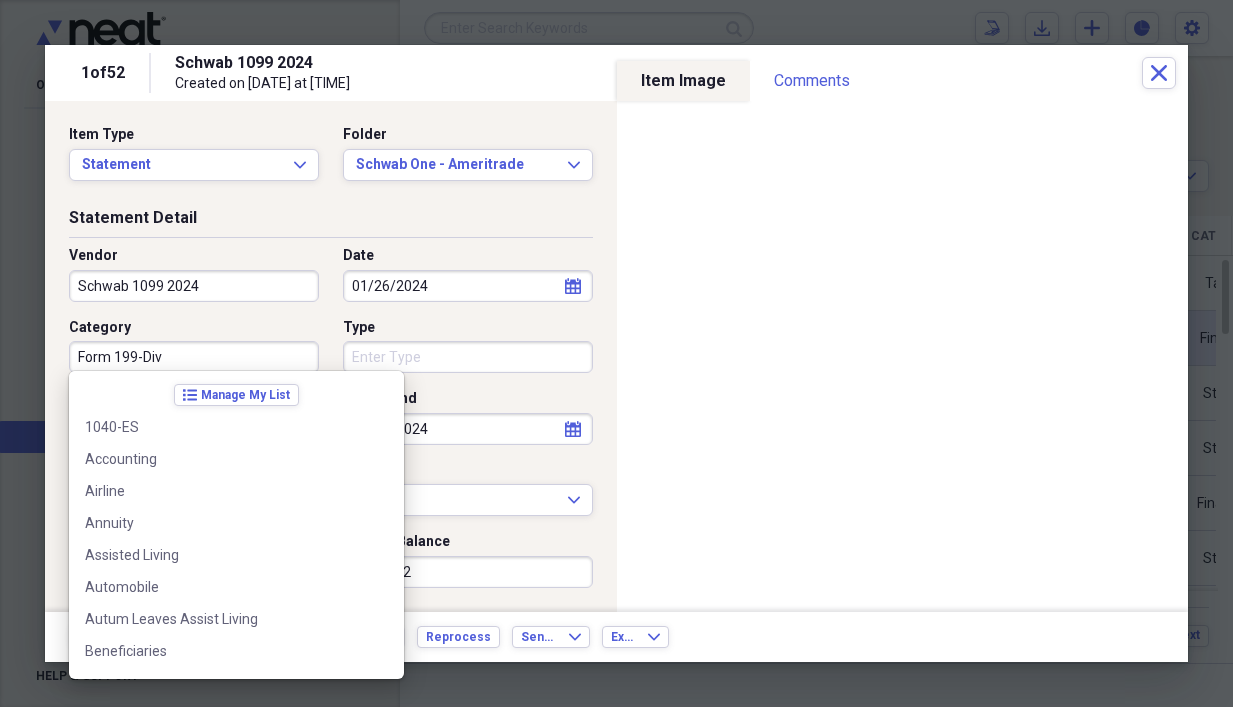 scroll, scrollTop: 796, scrollLeft: 0, axis: vertical 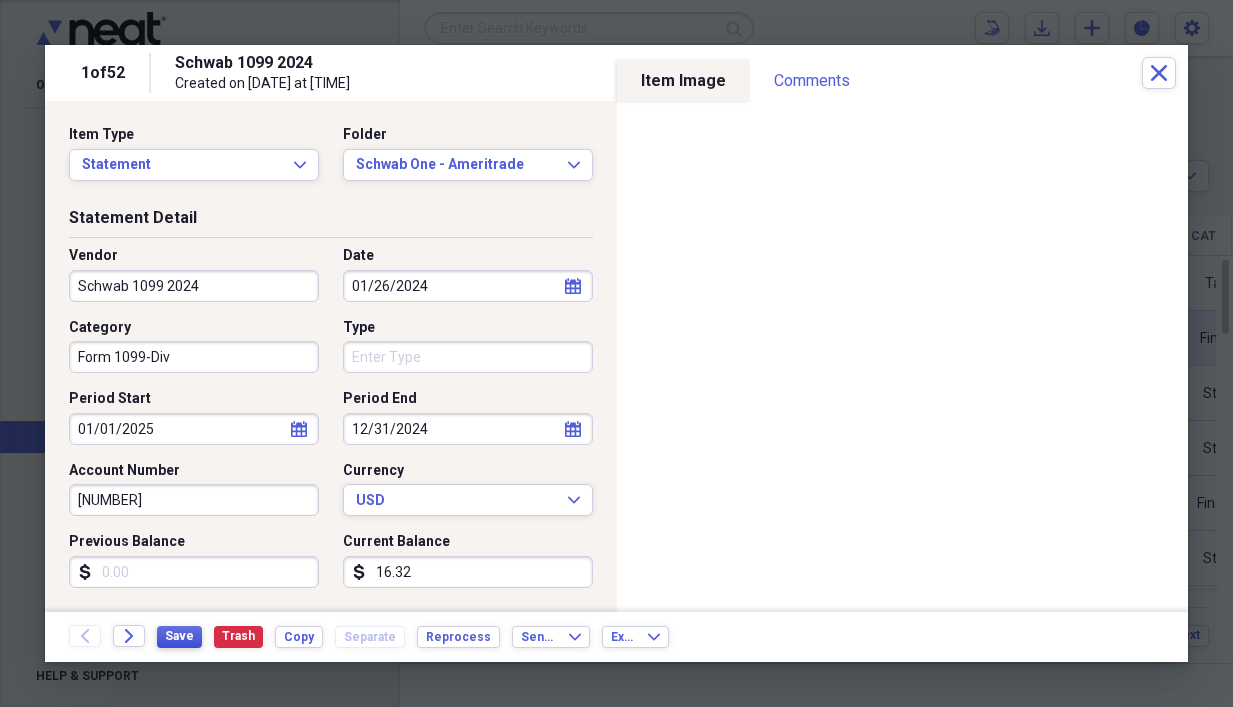 type on "Form 1099-Div" 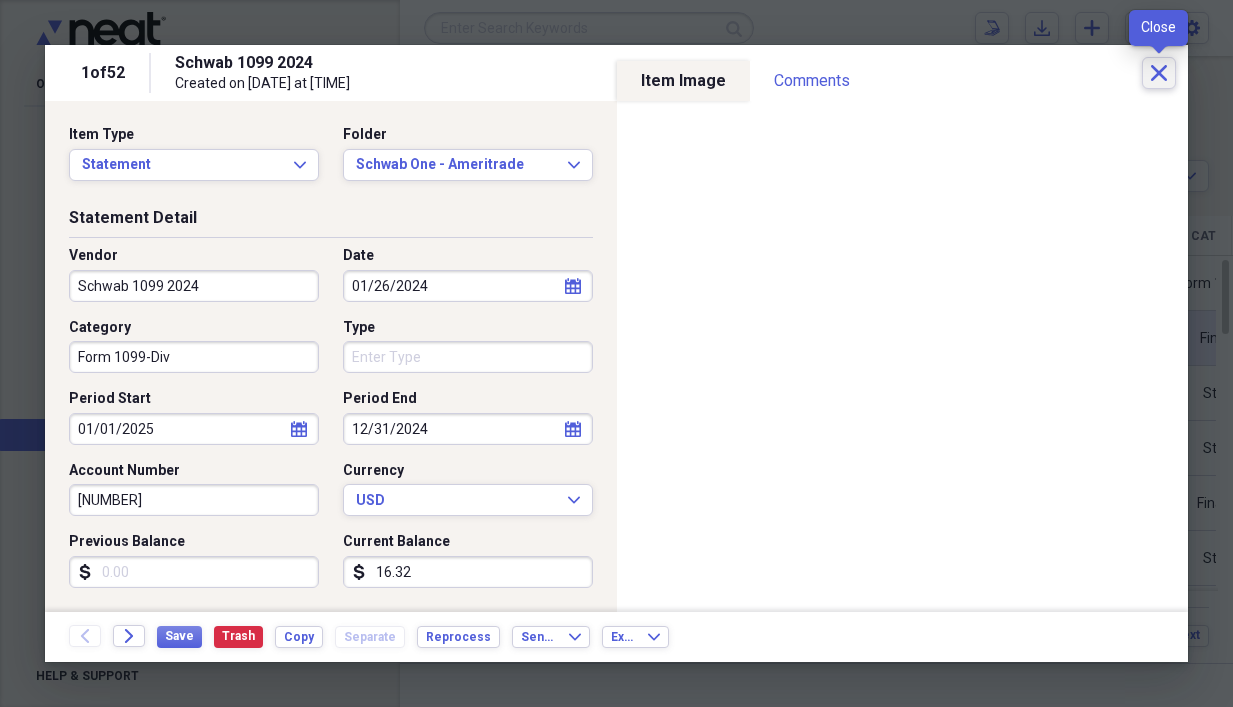 click on "Close" at bounding box center [1159, 73] 